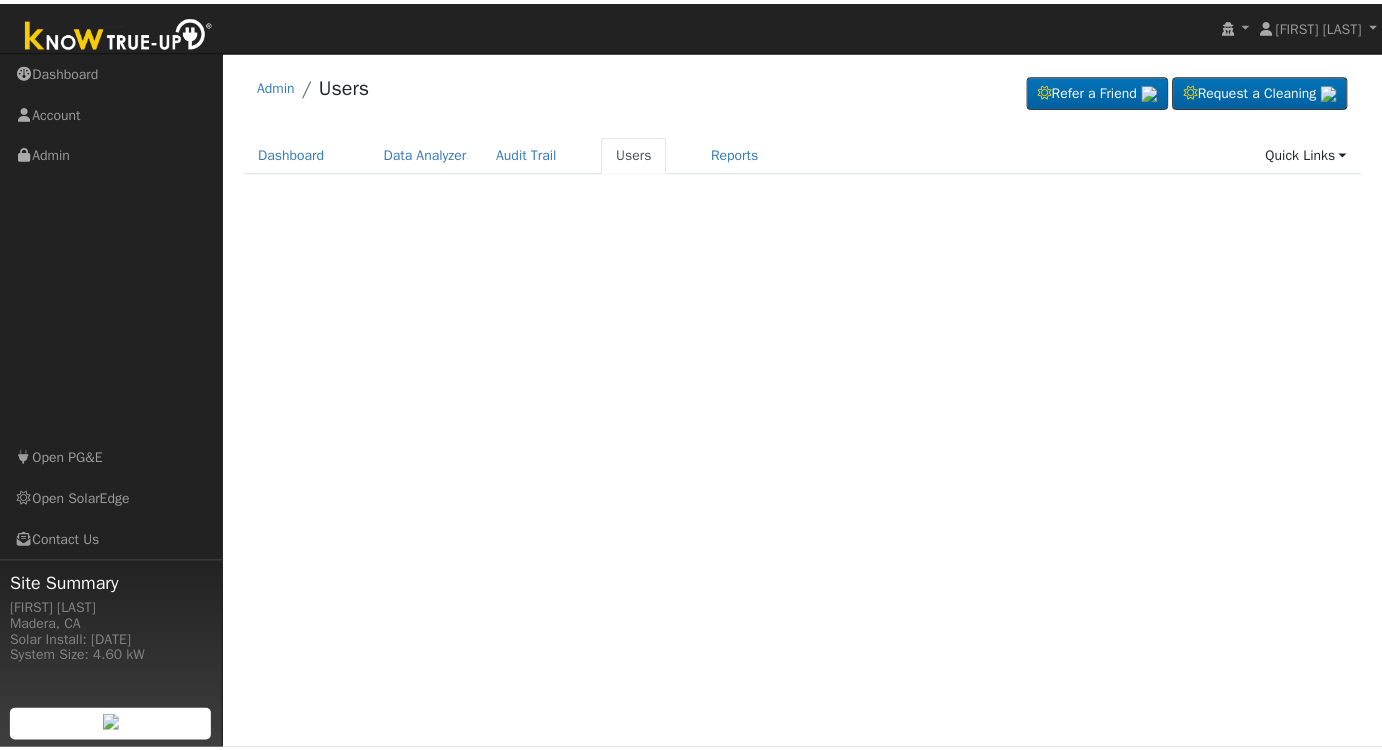 scroll, scrollTop: 0, scrollLeft: 0, axis: both 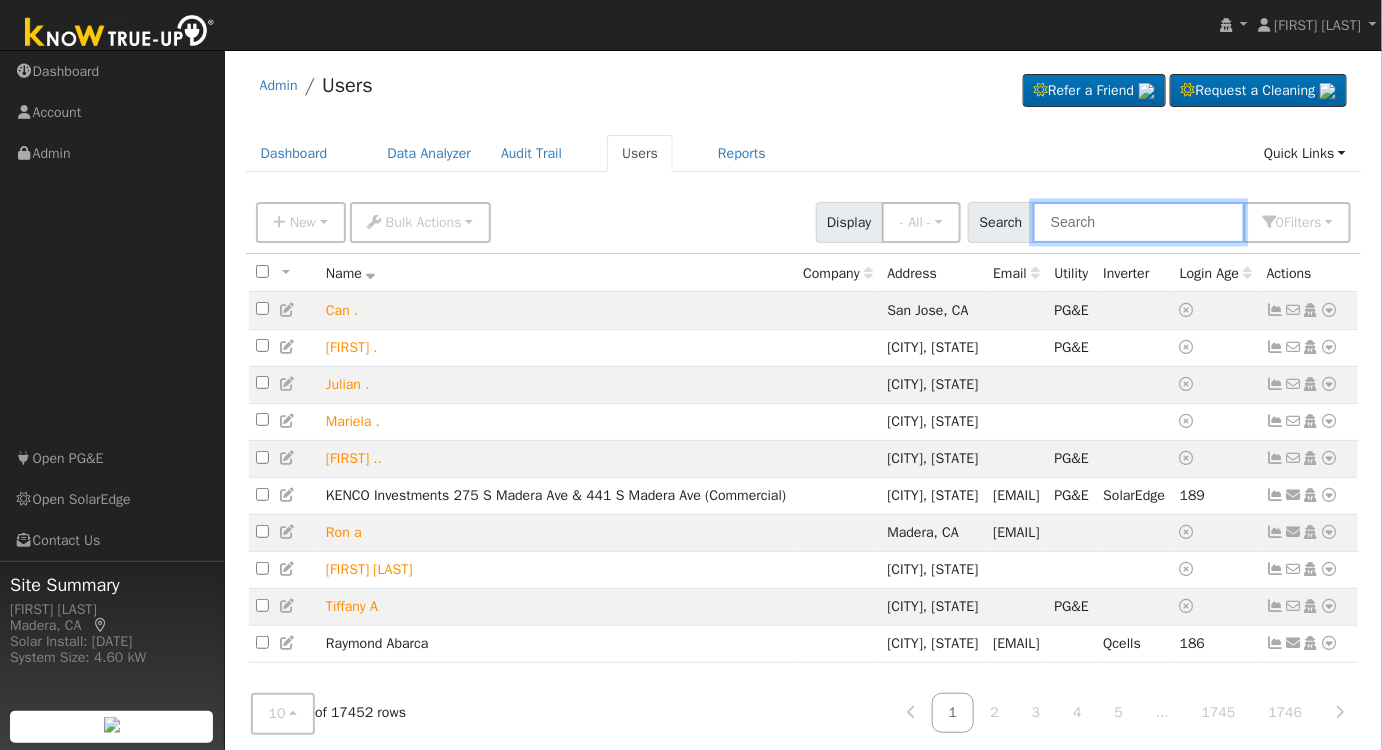 click at bounding box center (1139, 222) 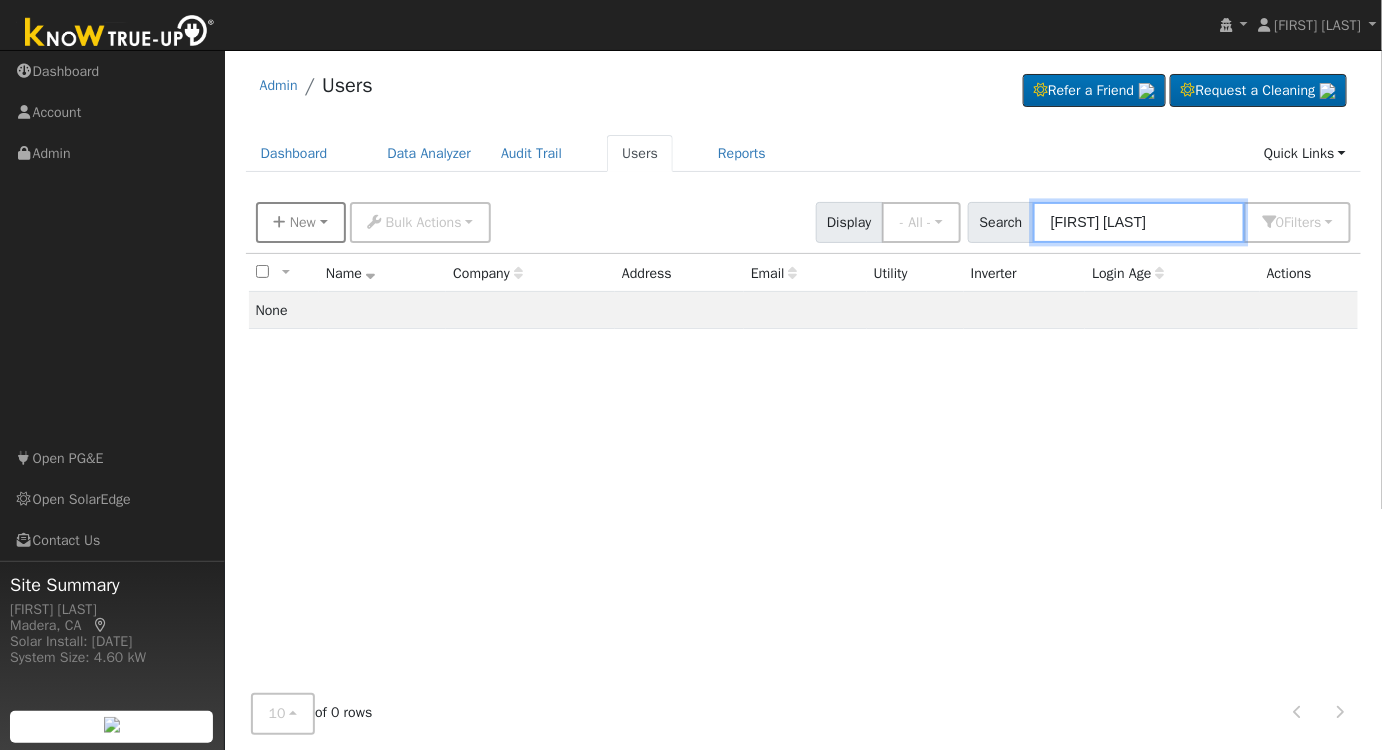 type on "[FIRST] [LAST]" 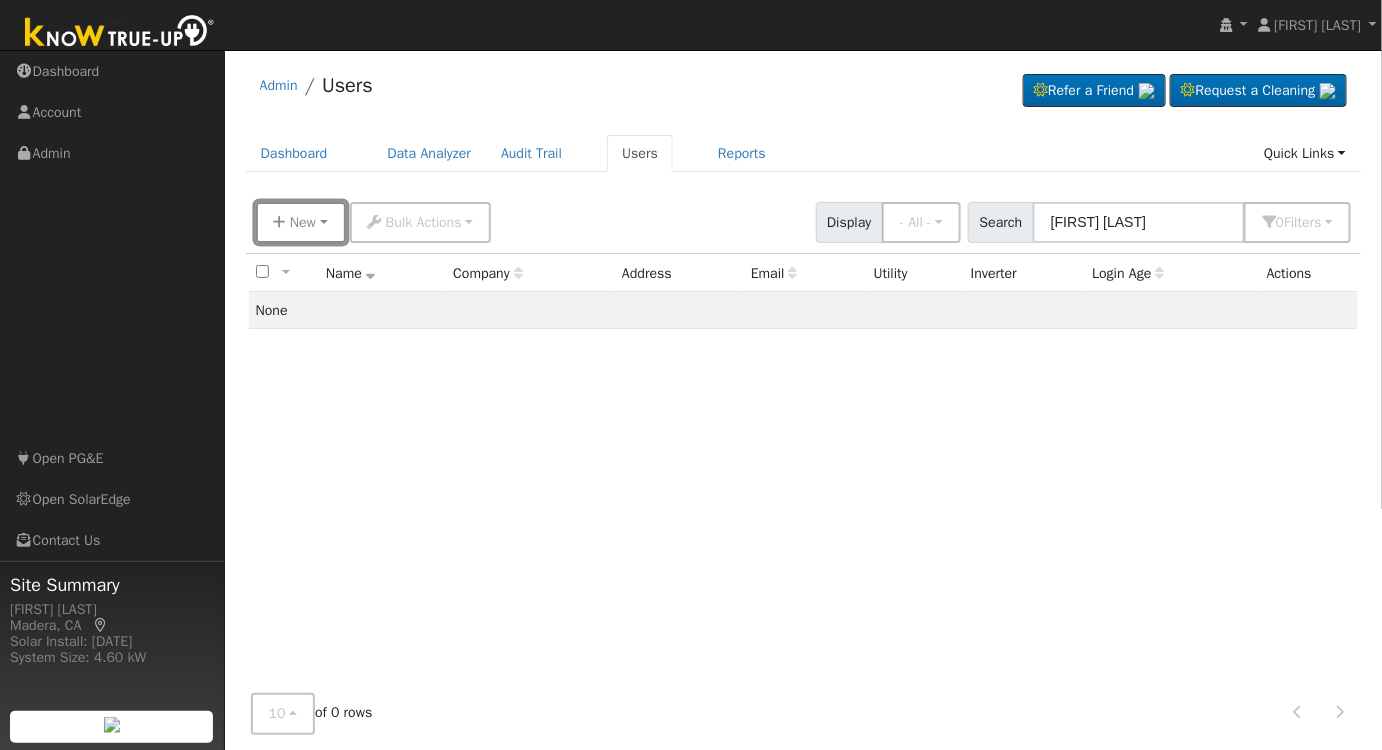 click on "New" at bounding box center (303, 222) 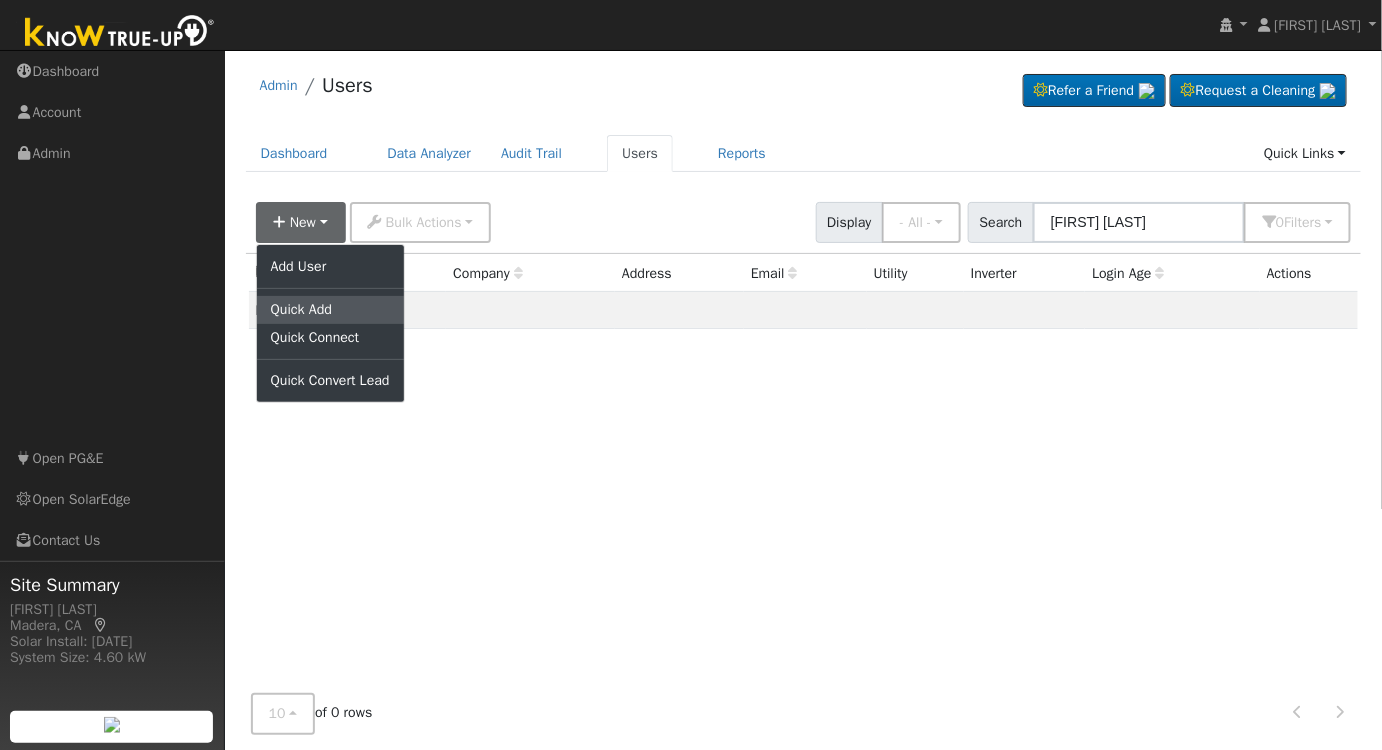 click on "Quick Add" at bounding box center [330, 310] 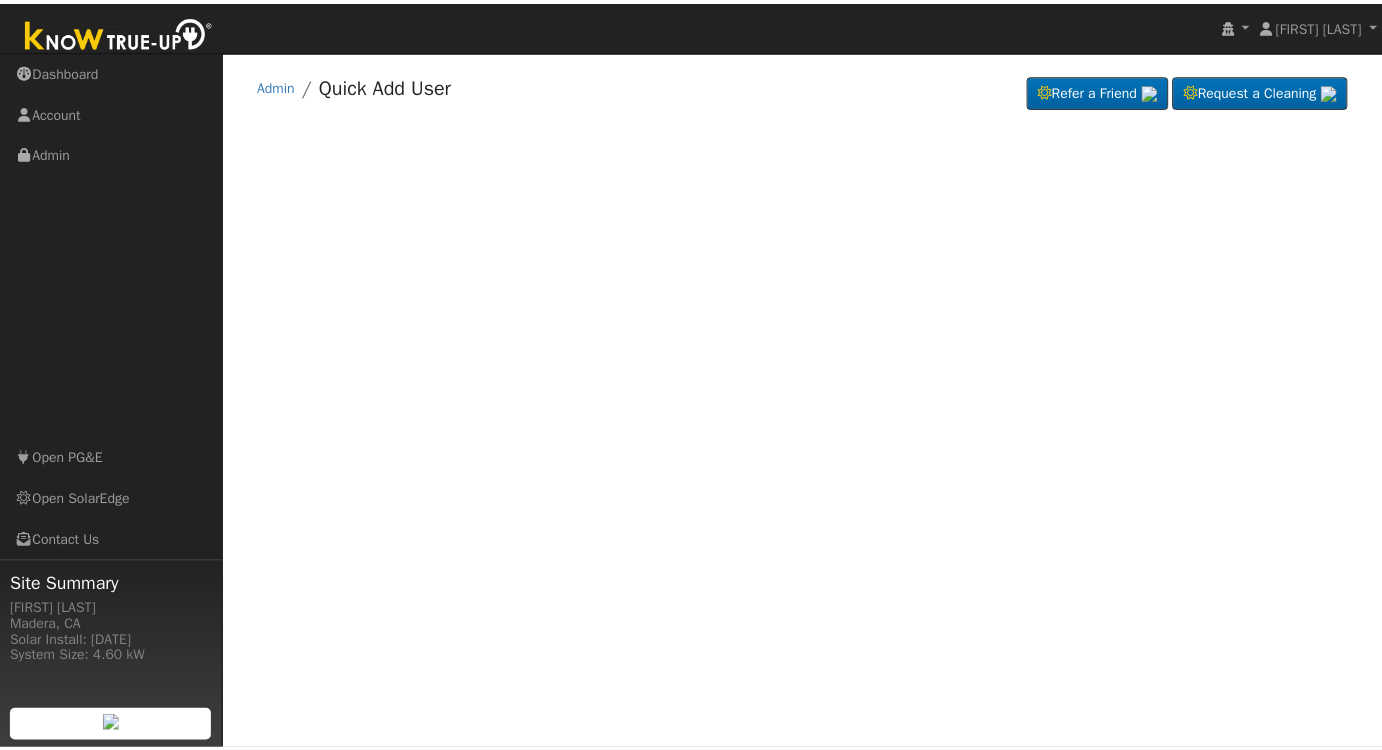 scroll, scrollTop: 0, scrollLeft: 0, axis: both 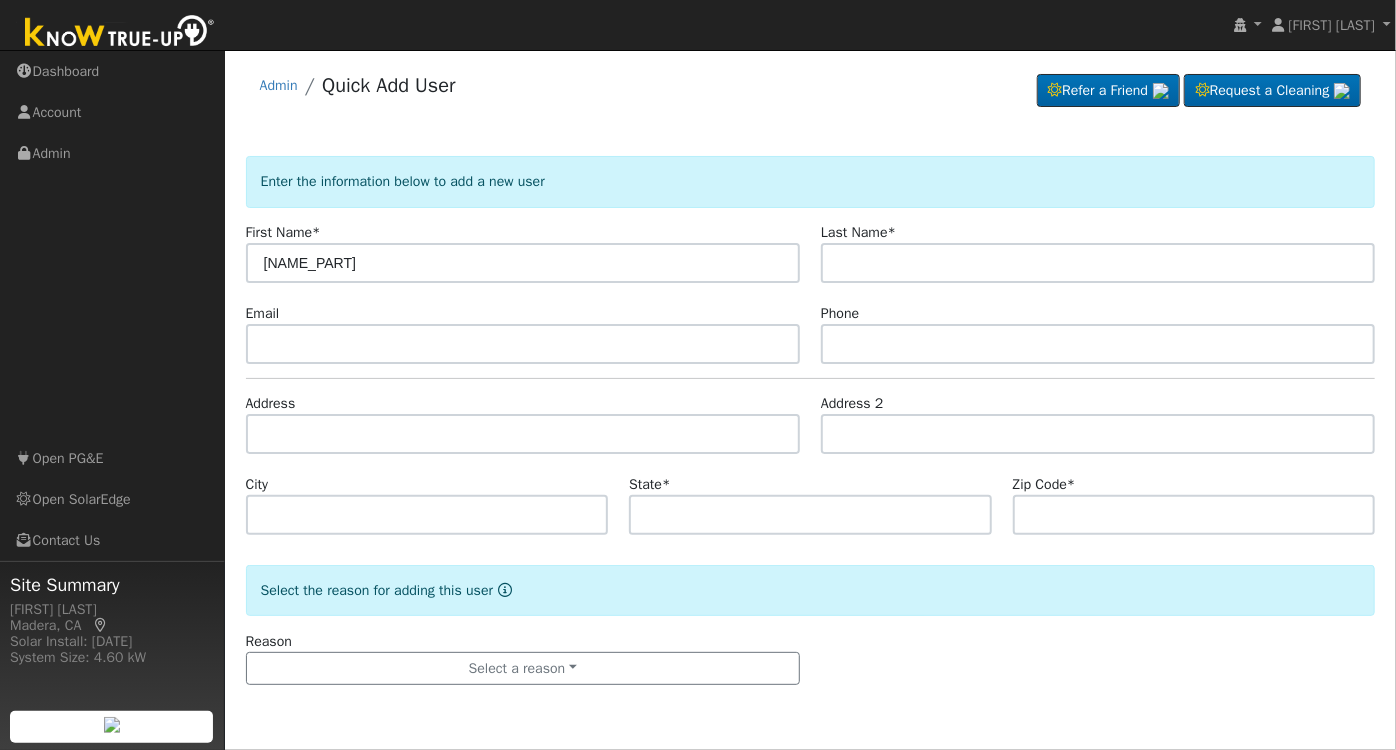 type on "[NAME_PART]" 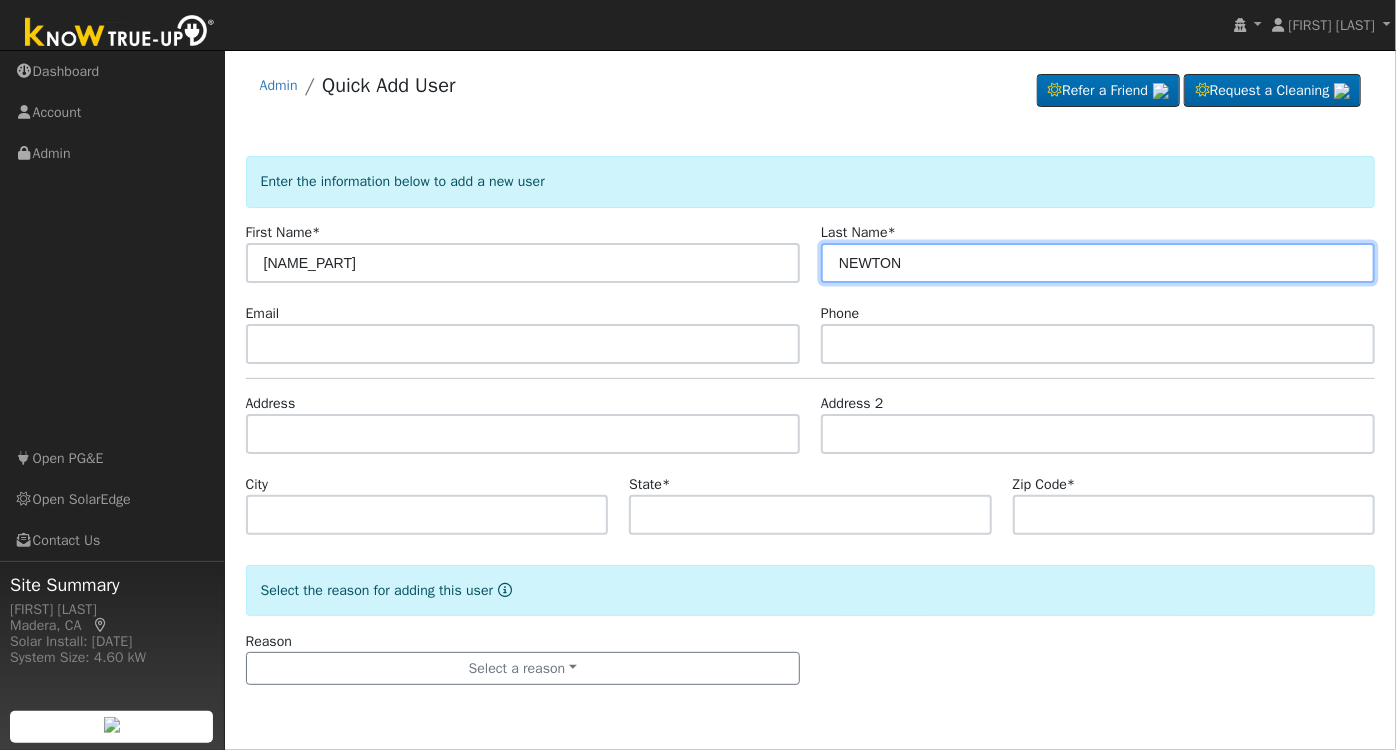 type on "NEWTON" 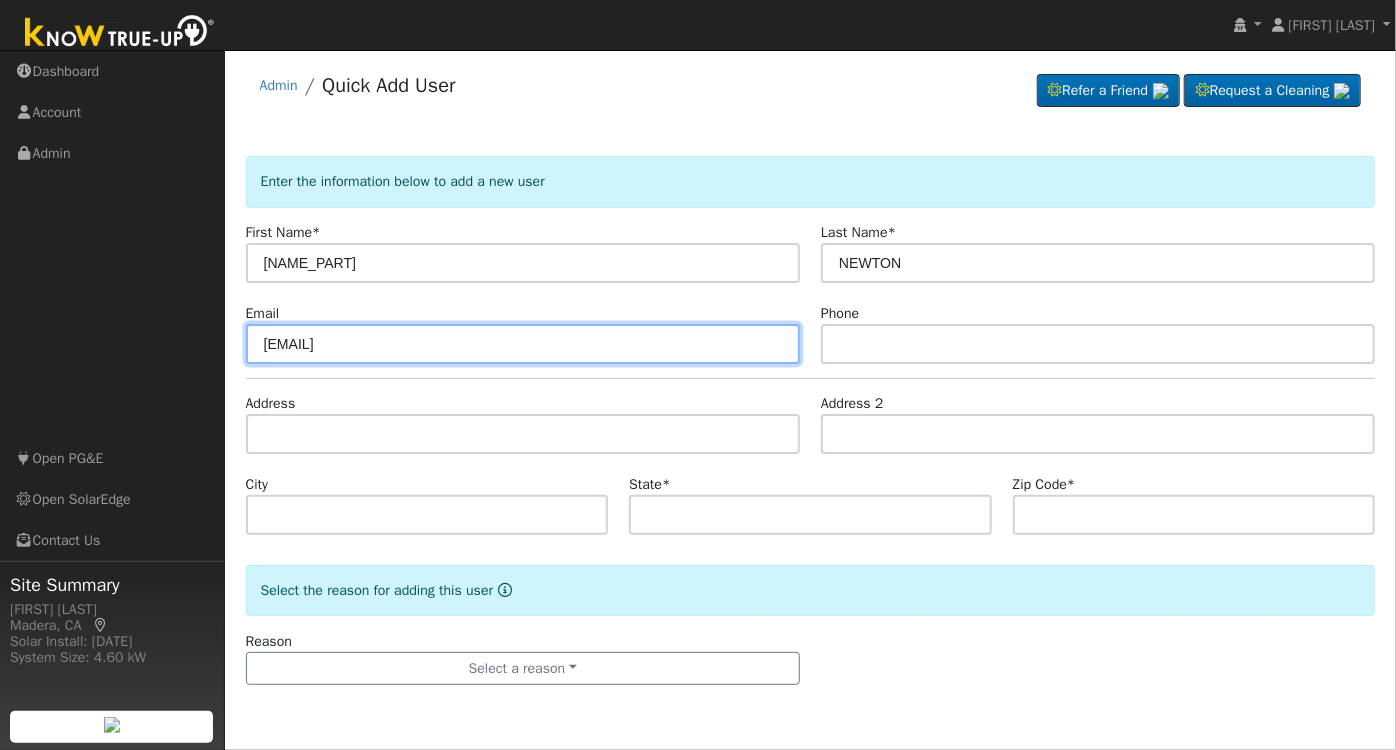 type on "[EMAIL]" 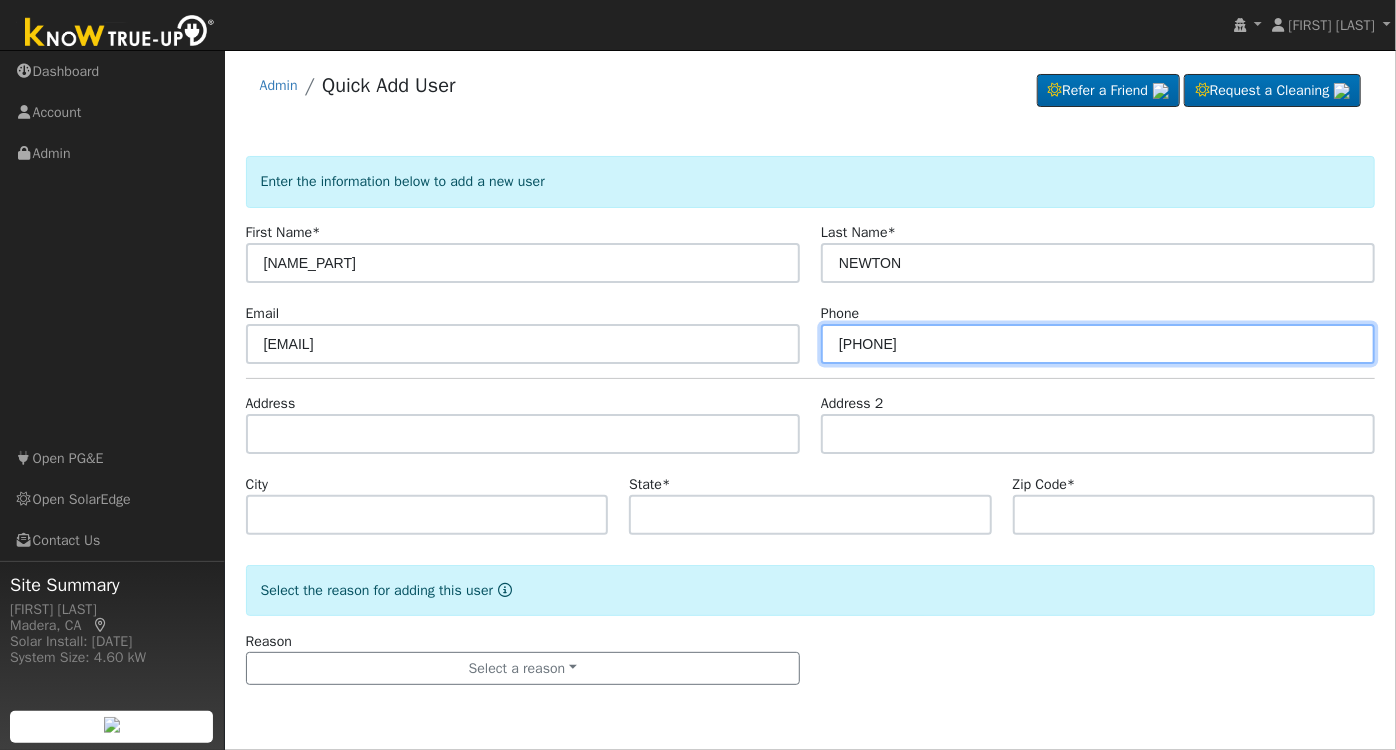 type on "[PHONE]" 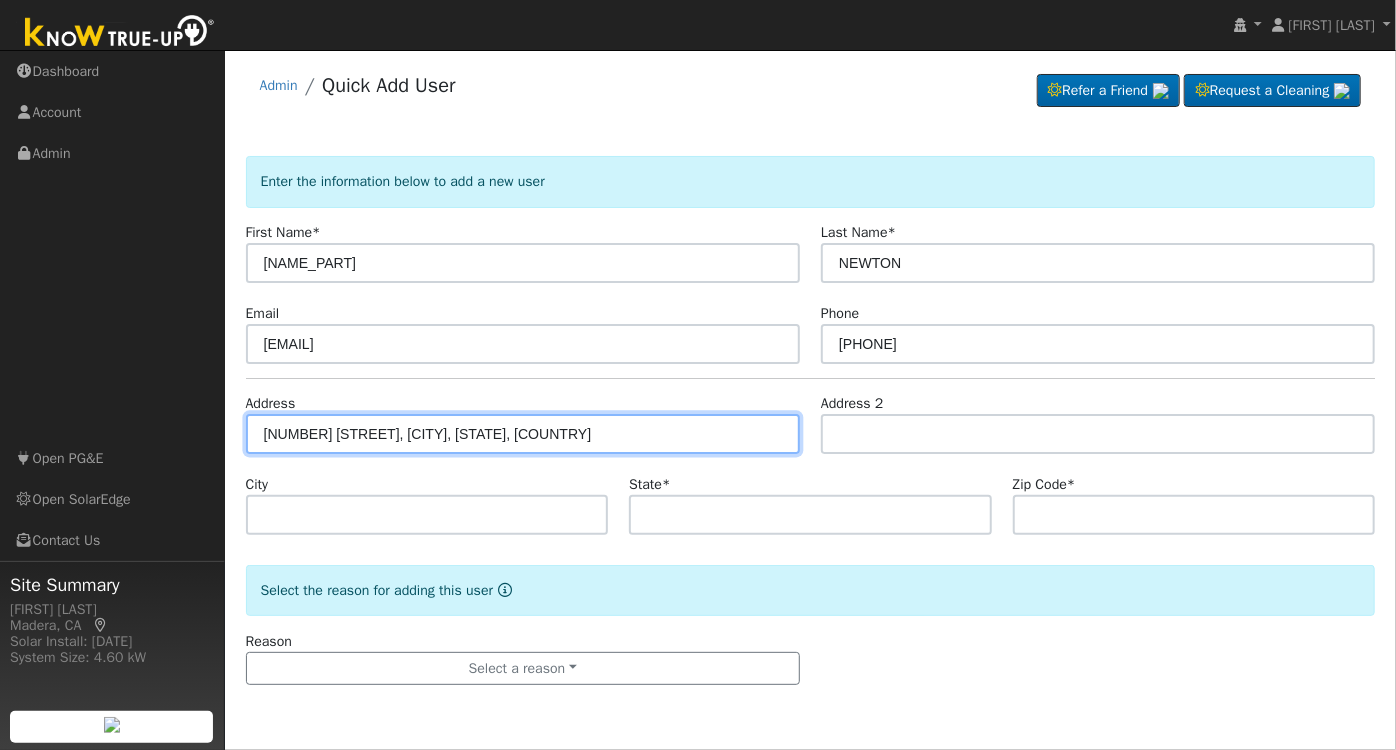 type on "[NUMBER] [STREET]" 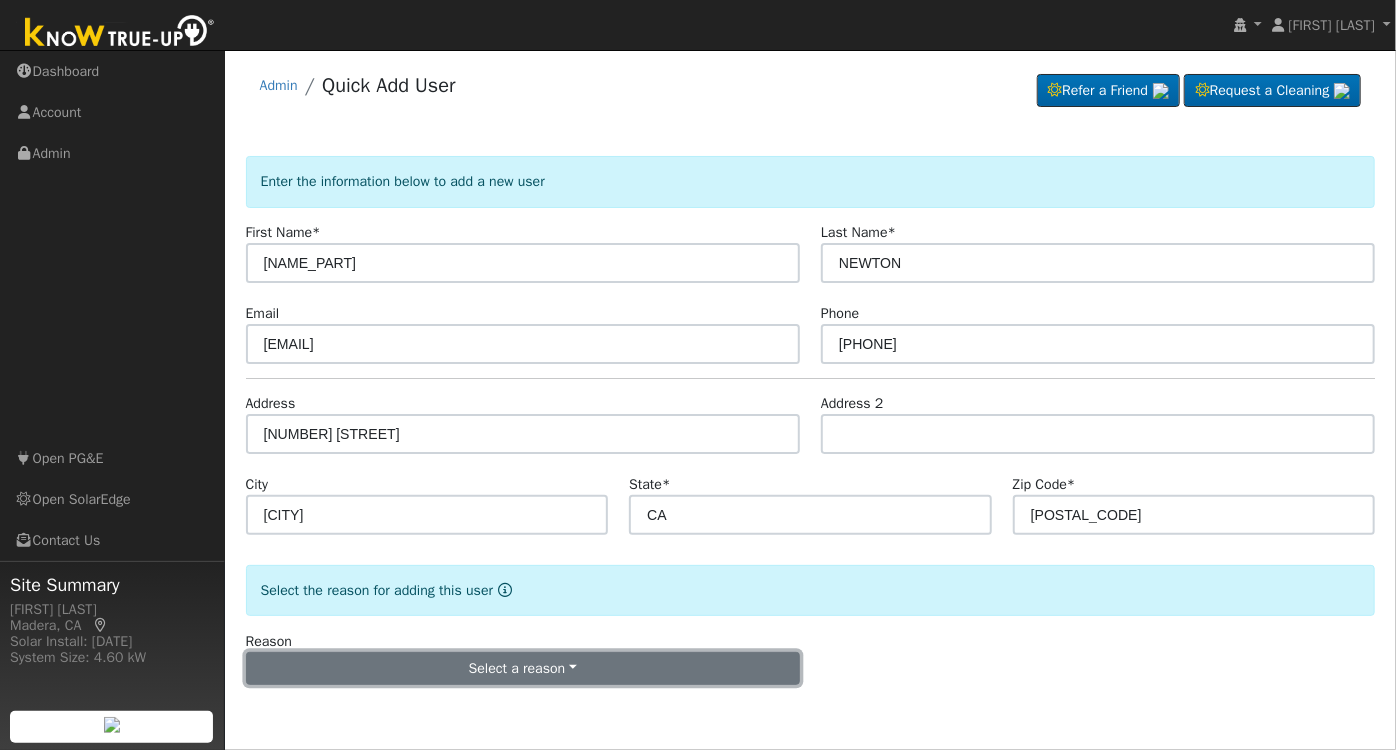 click on "Select a reason" at bounding box center [523, 669] 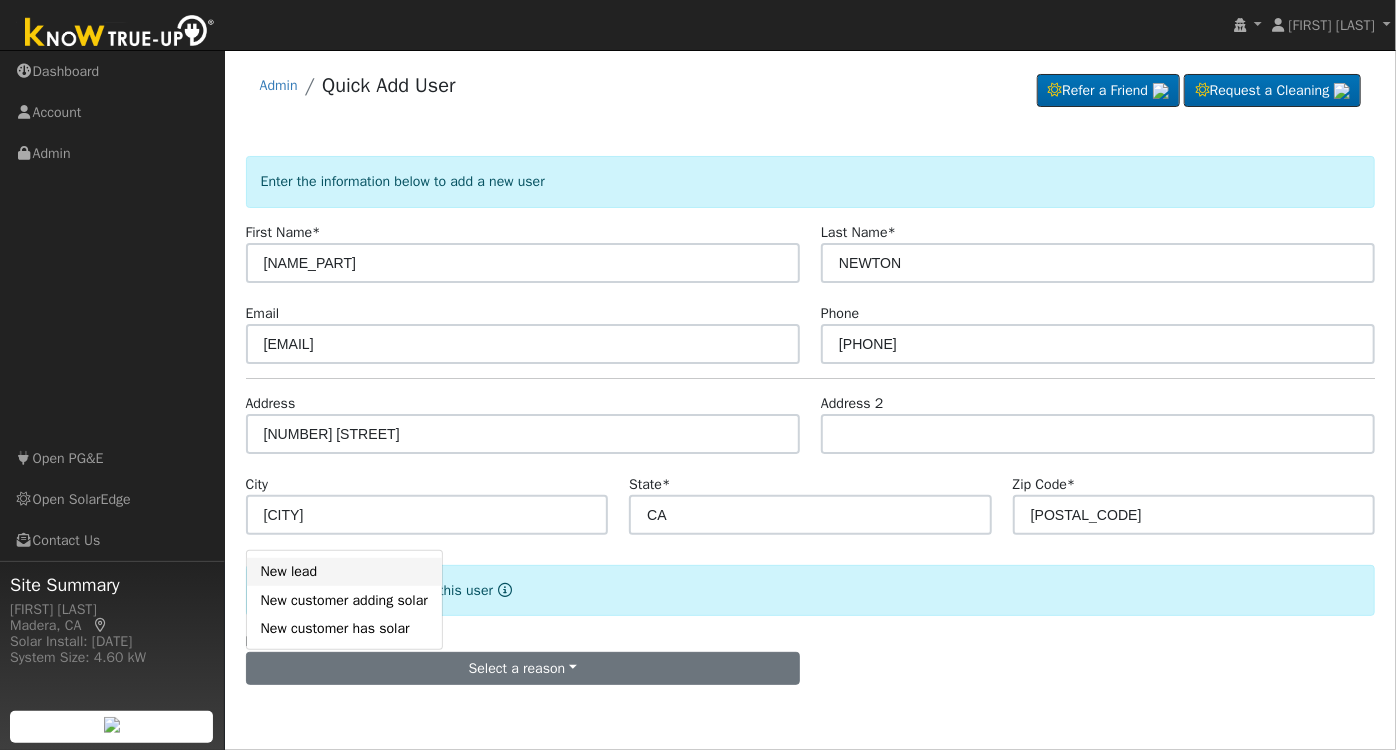 click on "New lead" at bounding box center (344, 572) 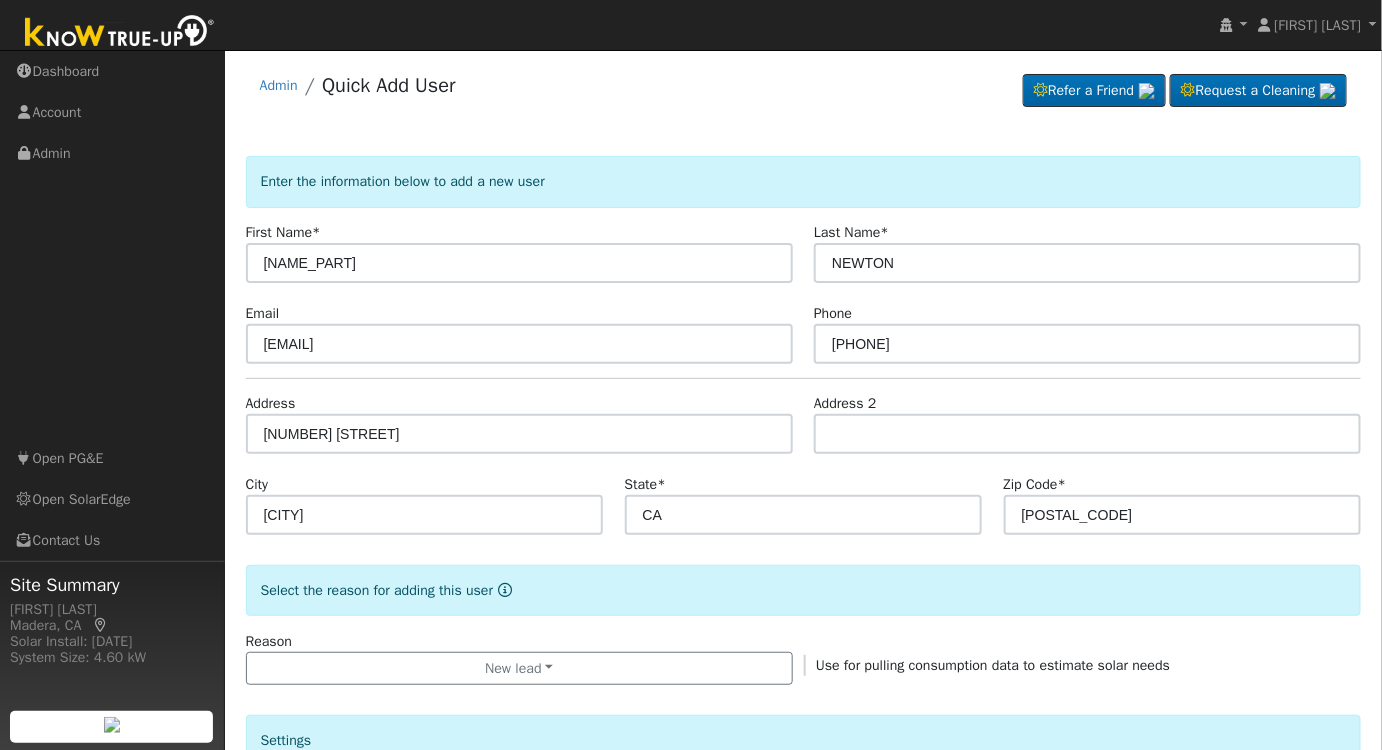 scroll, scrollTop: 363, scrollLeft: 0, axis: vertical 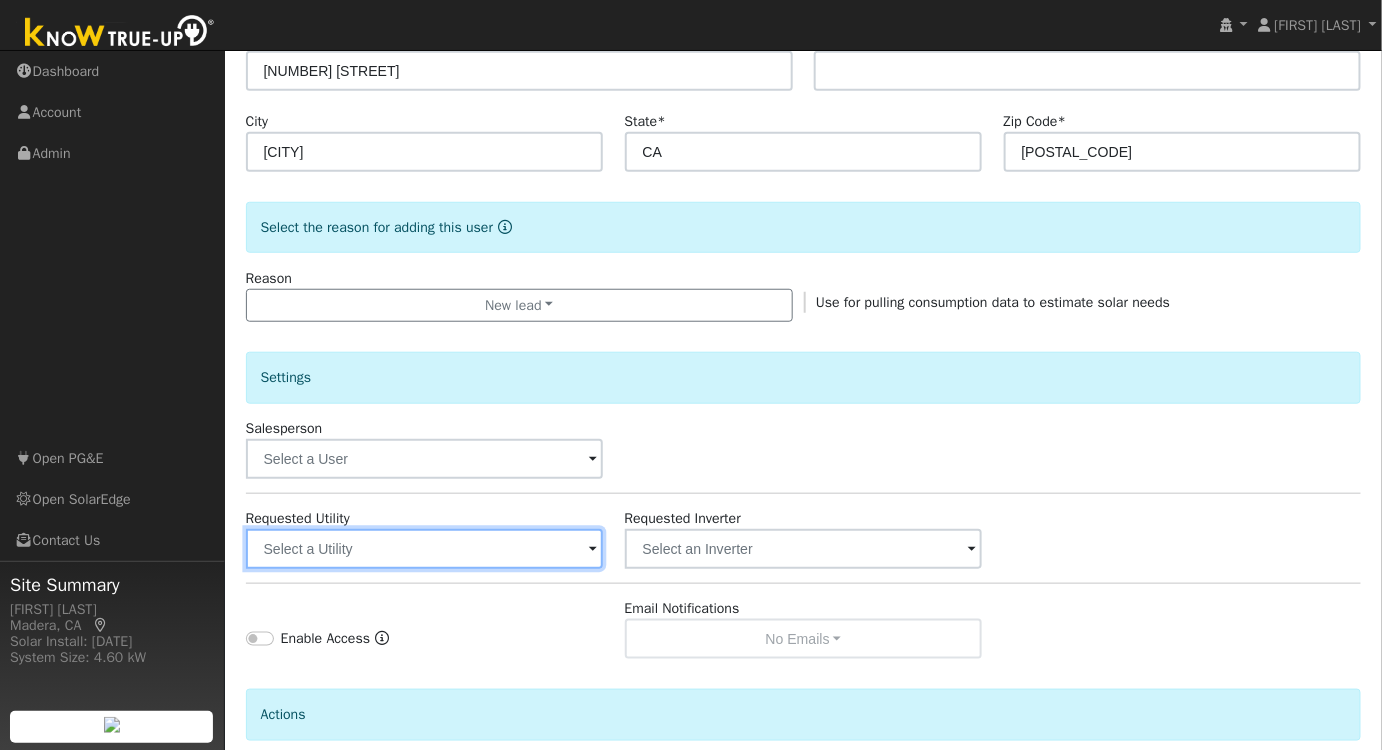 click at bounding box center (425, 549) 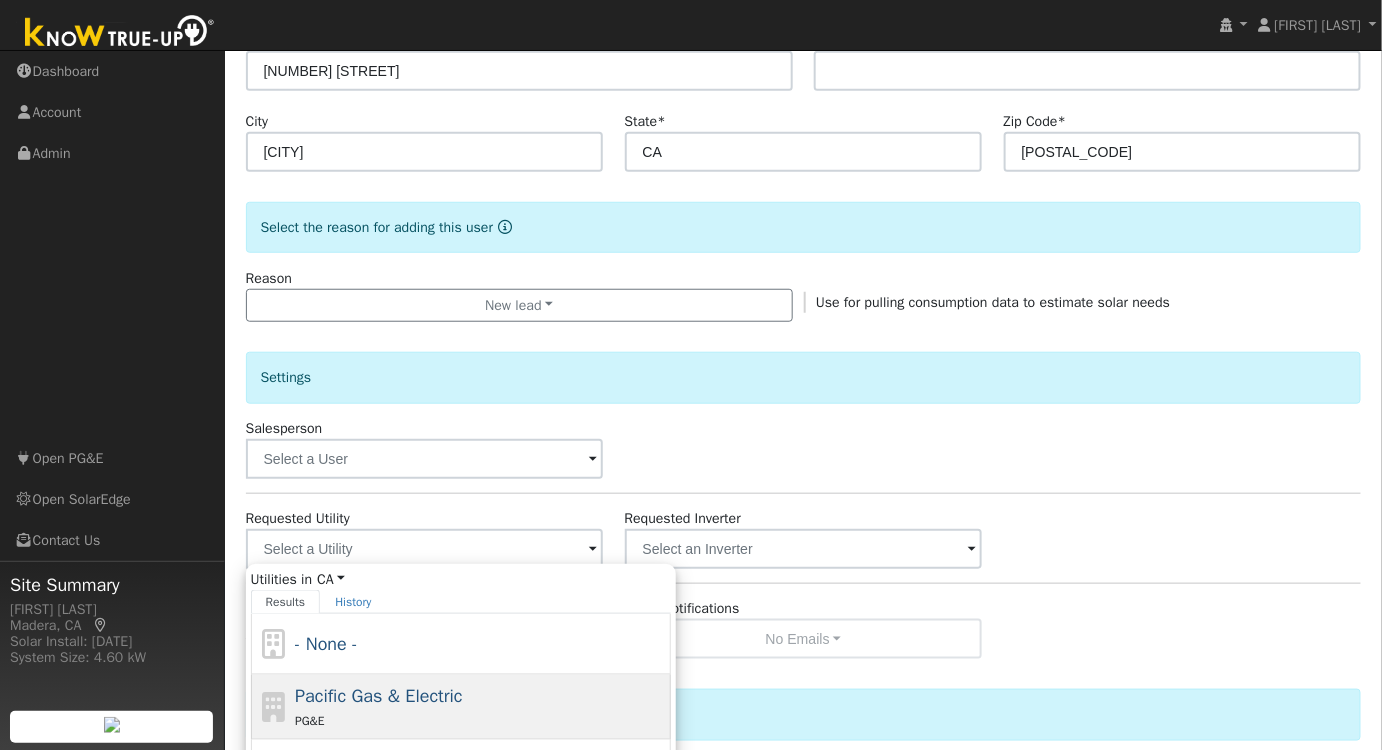 click on "Pacific Gas & Electric PG&E" at bounding box center (480, 707) 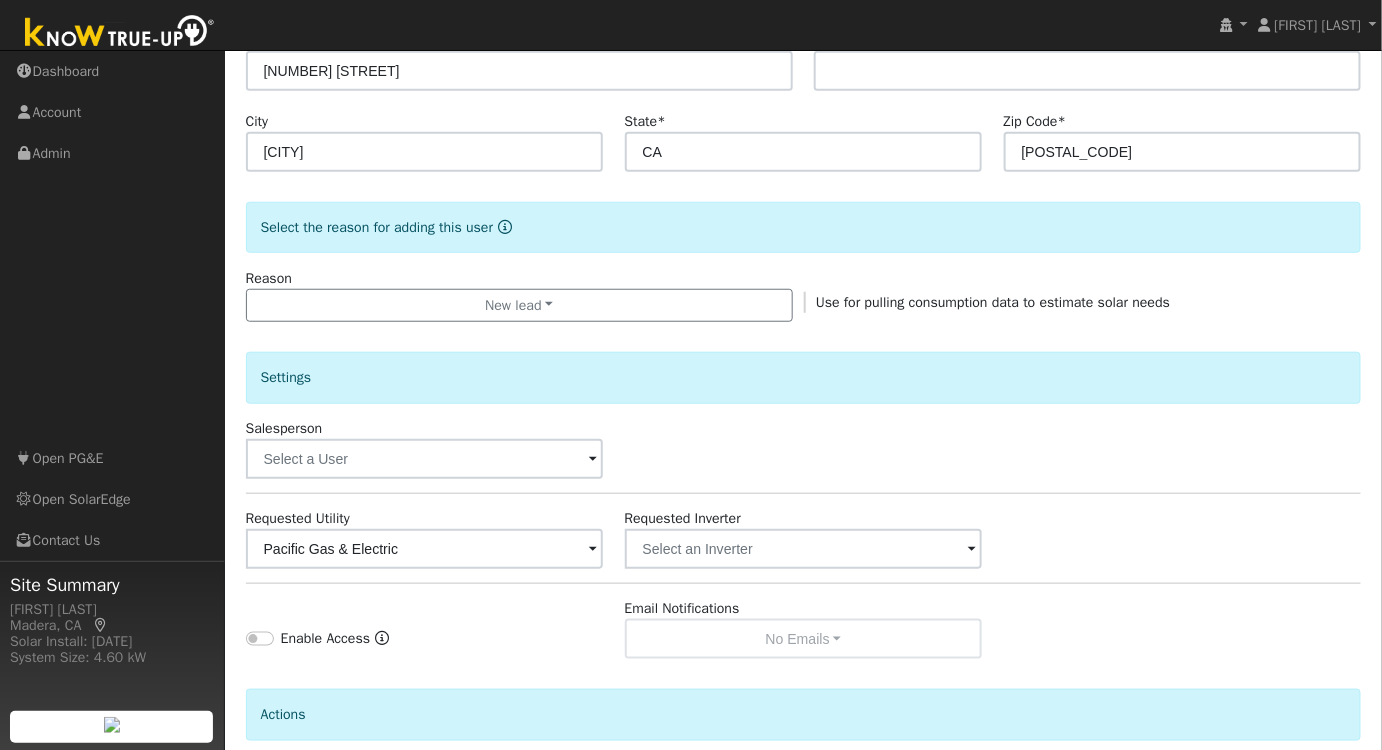 scroll, scrollTop: 538, scrollLeft: 0, axis: vertical 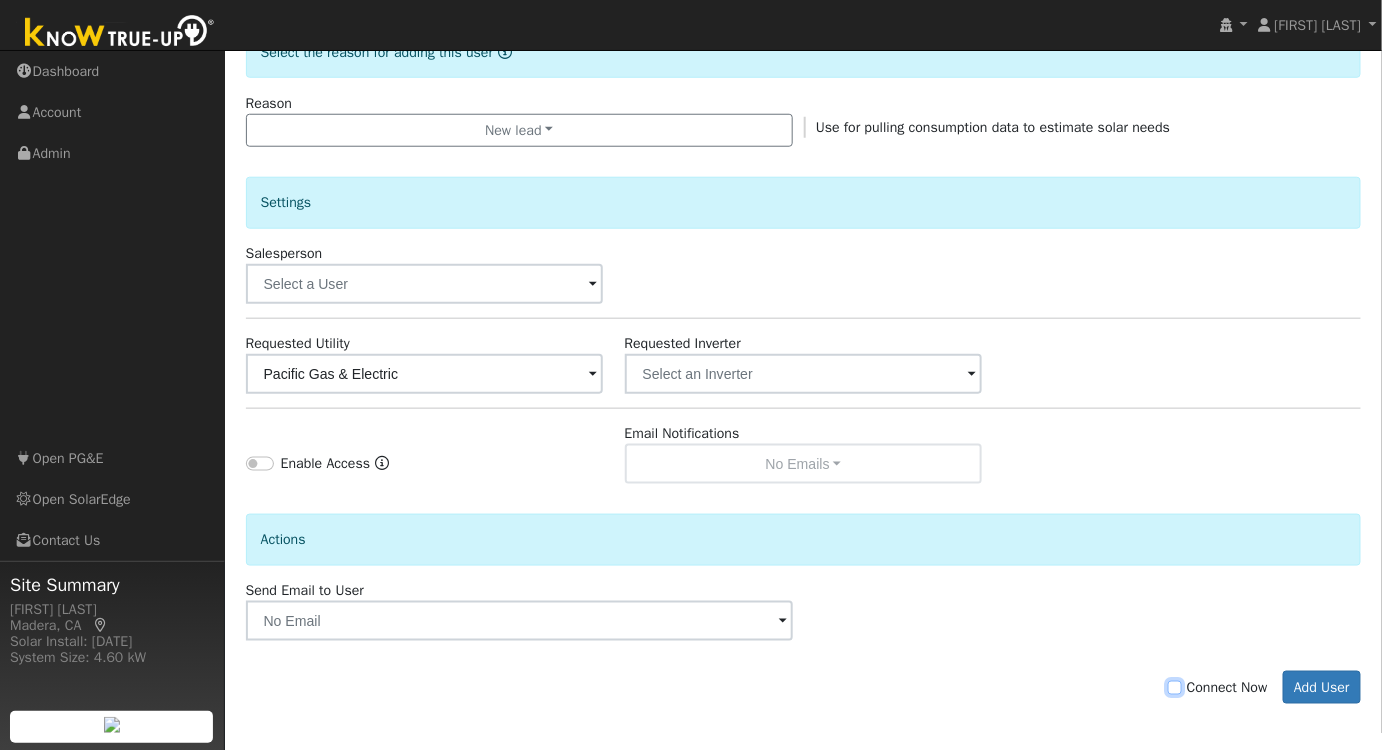 click on "Connect Now" at bounding box center [1175, 688] 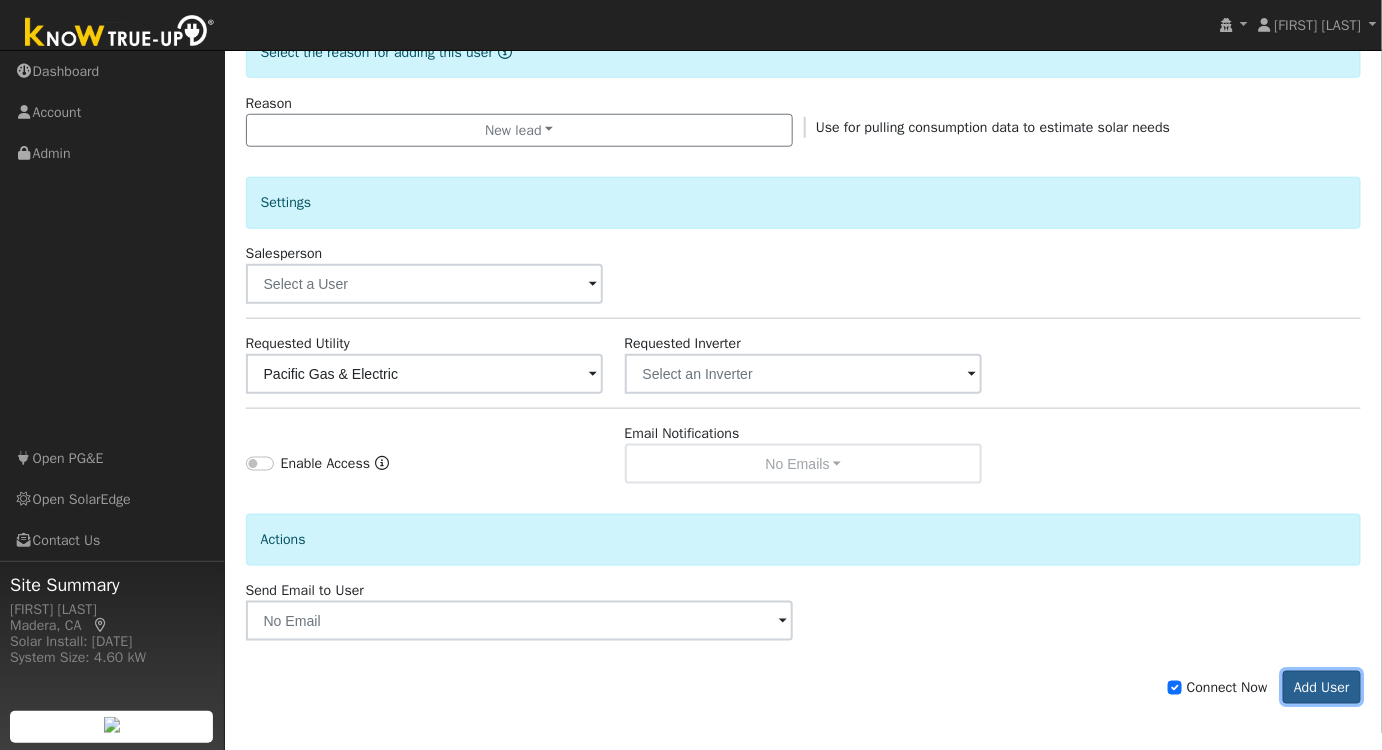 click on "Add User" at bounding box center (1322, 688) 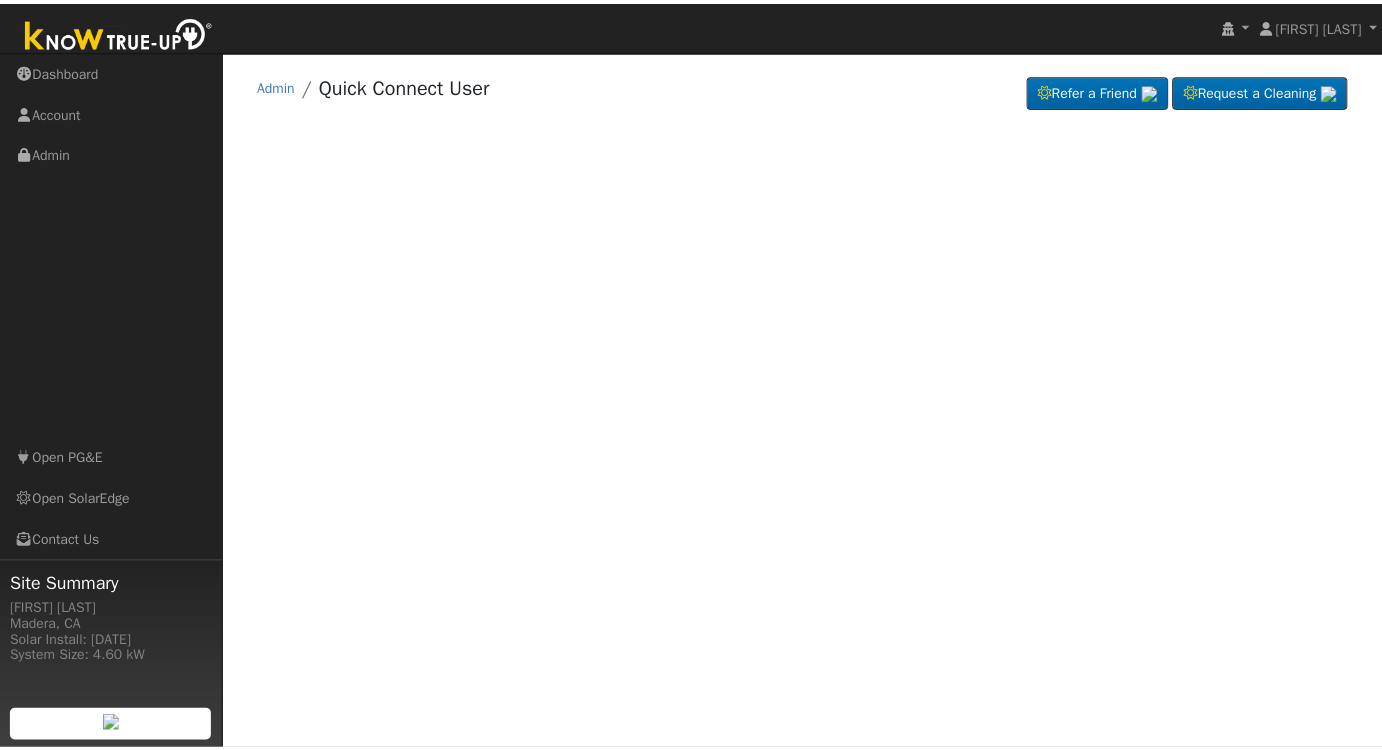 scroll, scrollTop: 0, scrollLeft: 0, axis: both 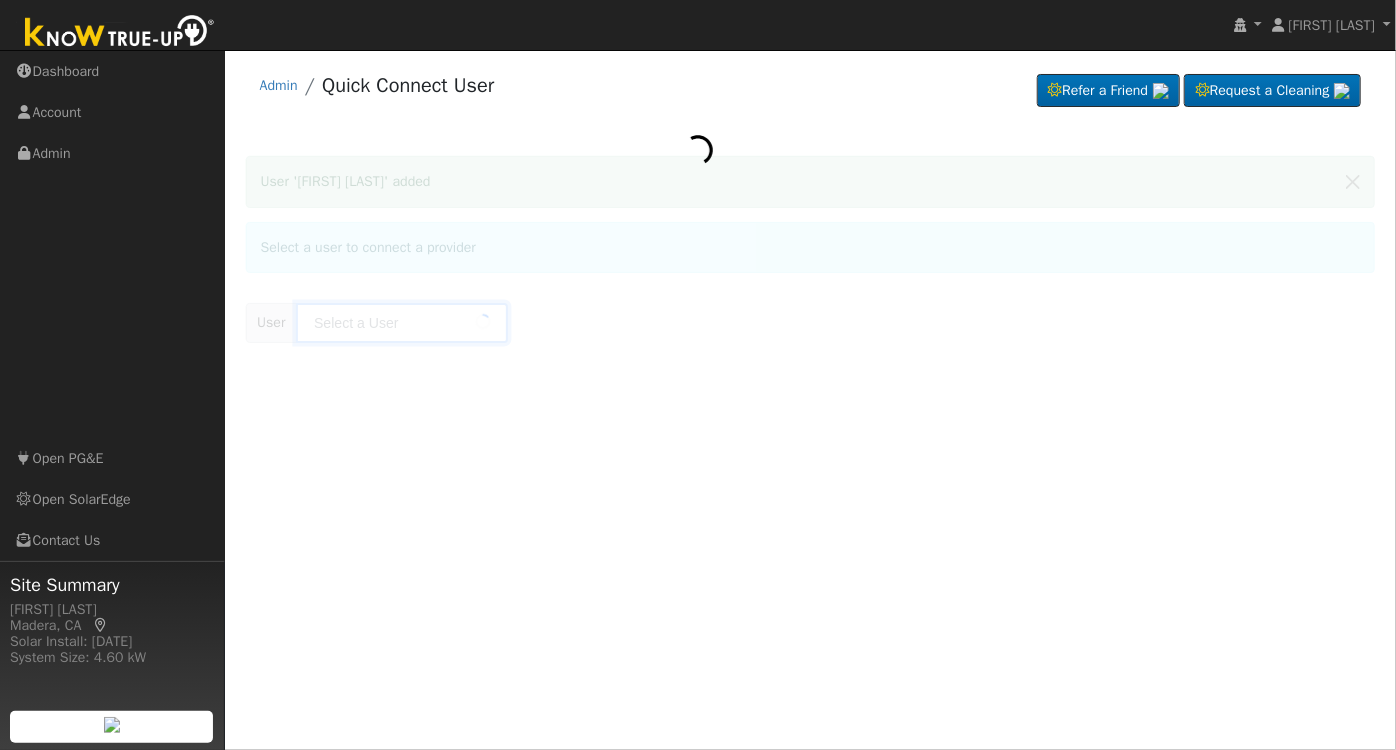 type on "[FIRST] [LAST]" 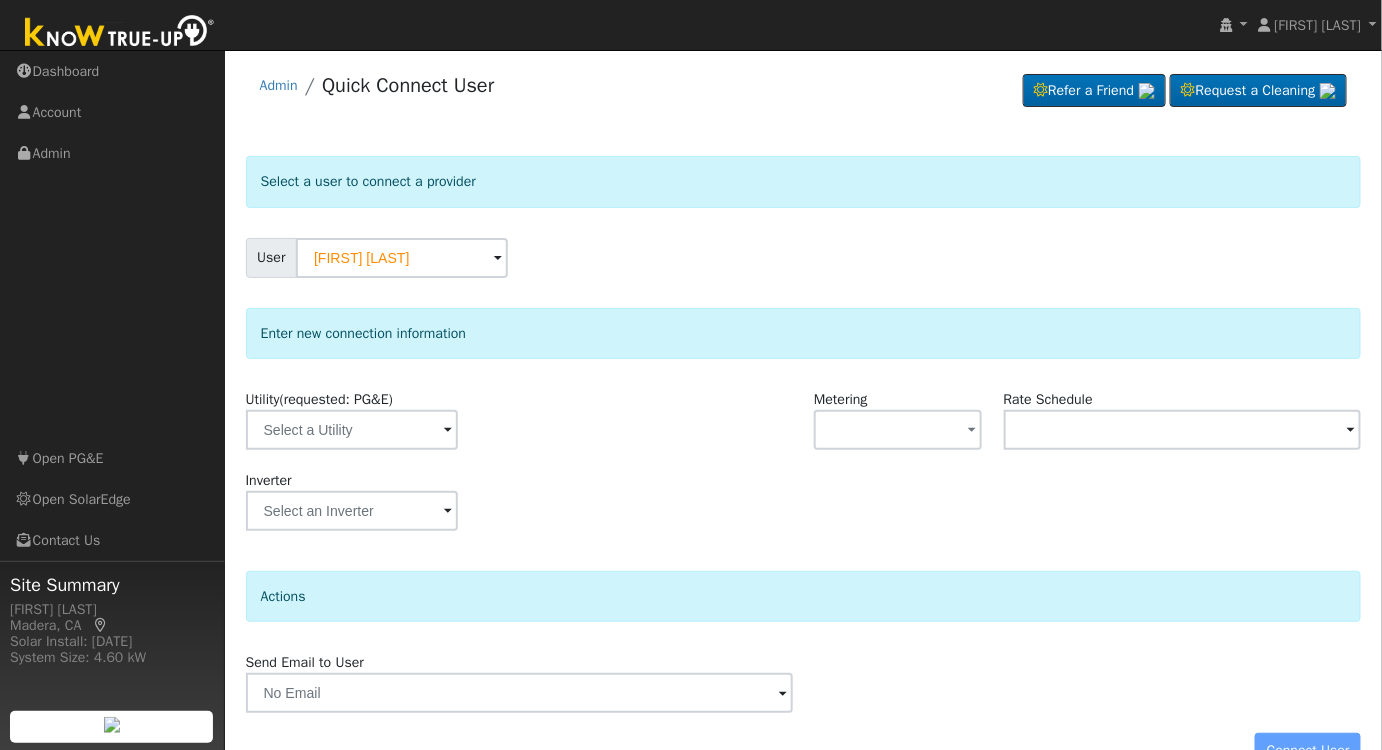 click on "Inverter" at bounding box center (803, 510) 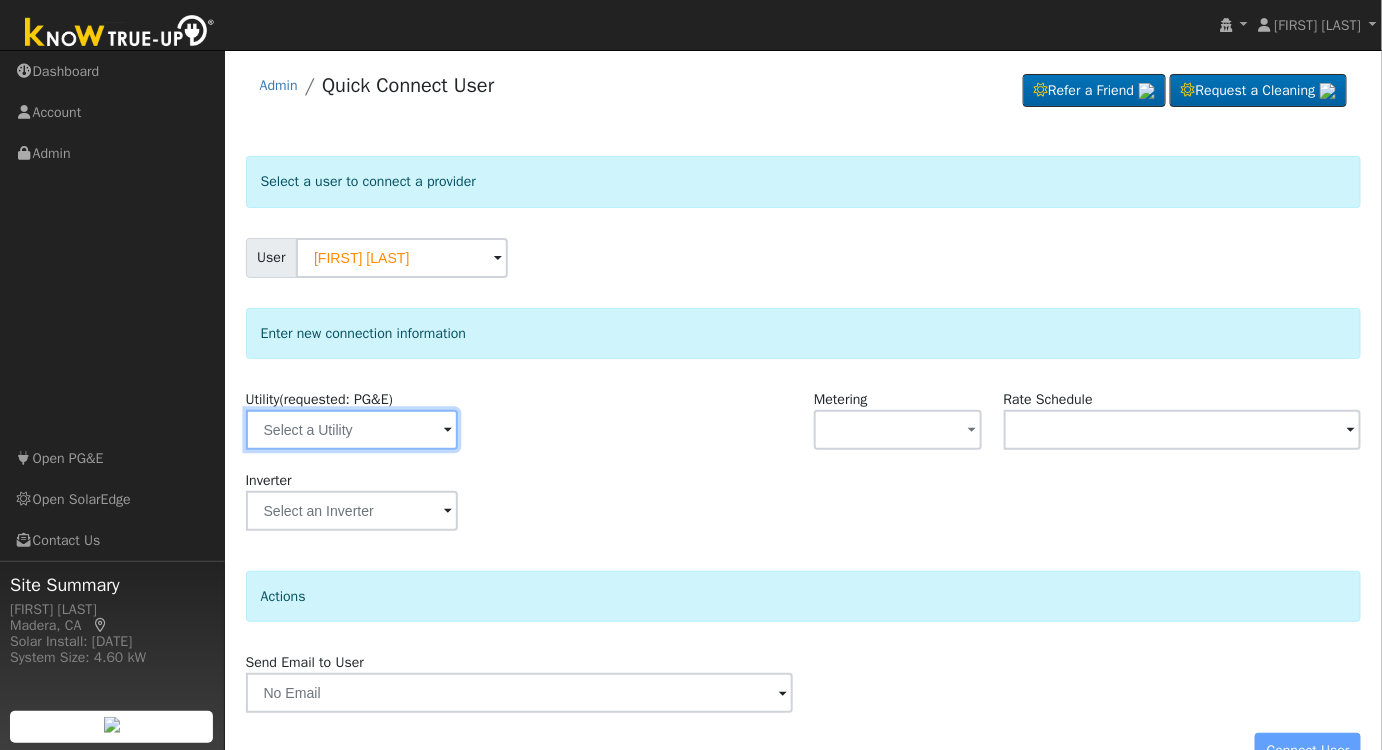 click at bounding box center (352, 430) 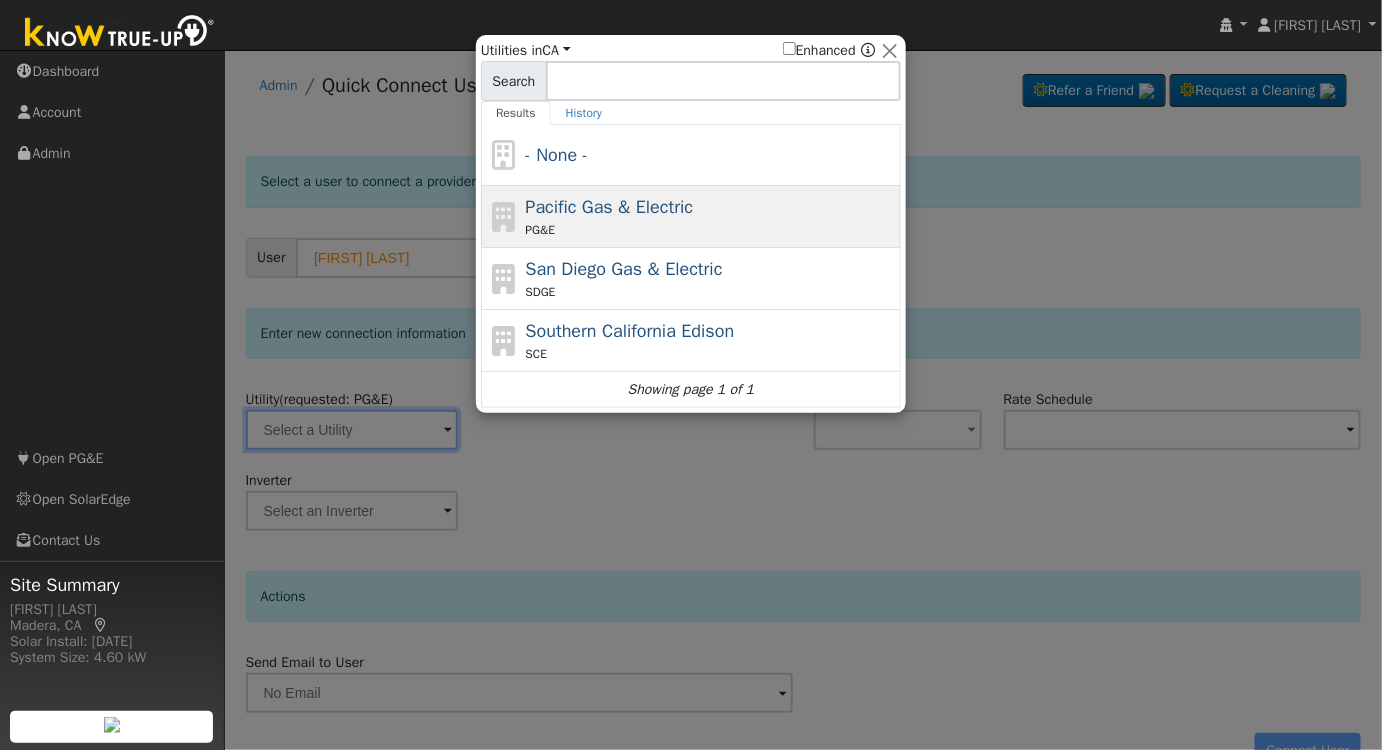 click on "Pacific Gas & Electric" at bounding box center (610, 207) 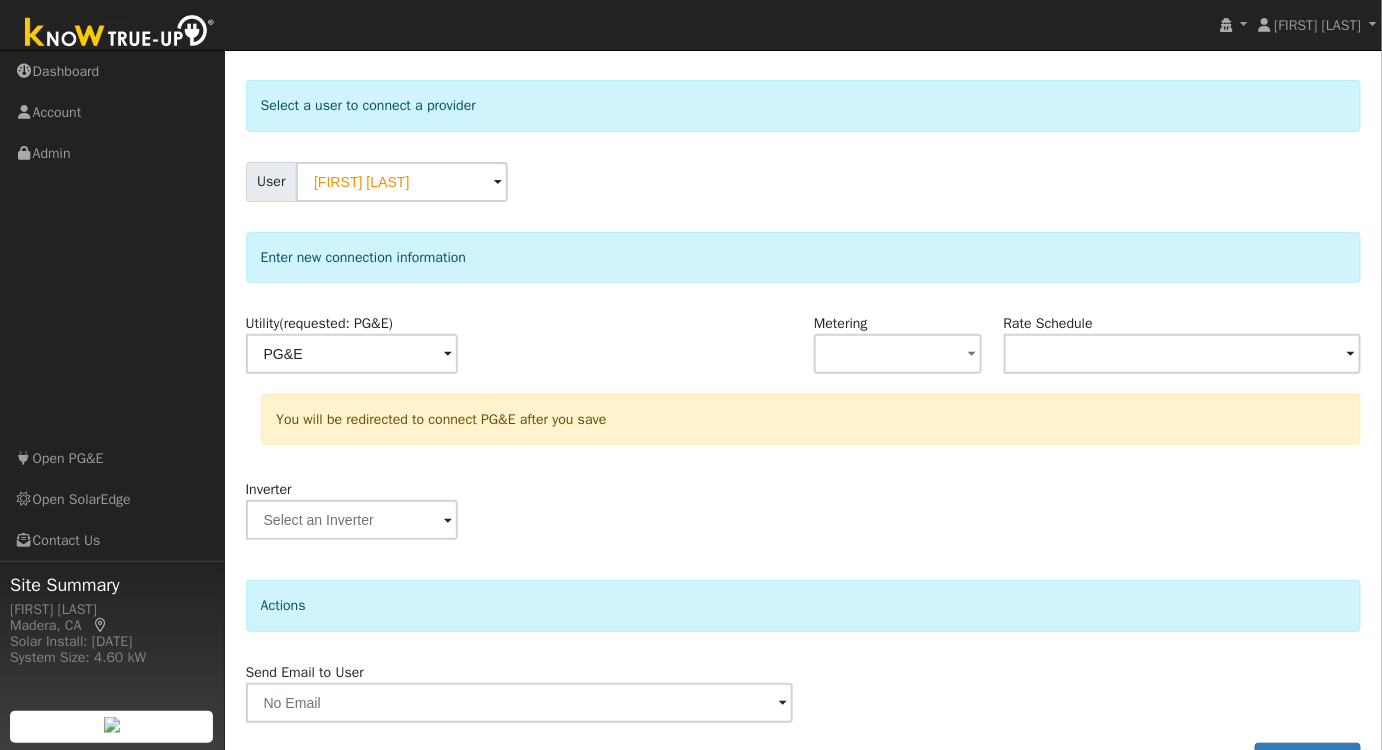 scroll, scrollTop: 129, scrollLeft: 0, axis: vertical 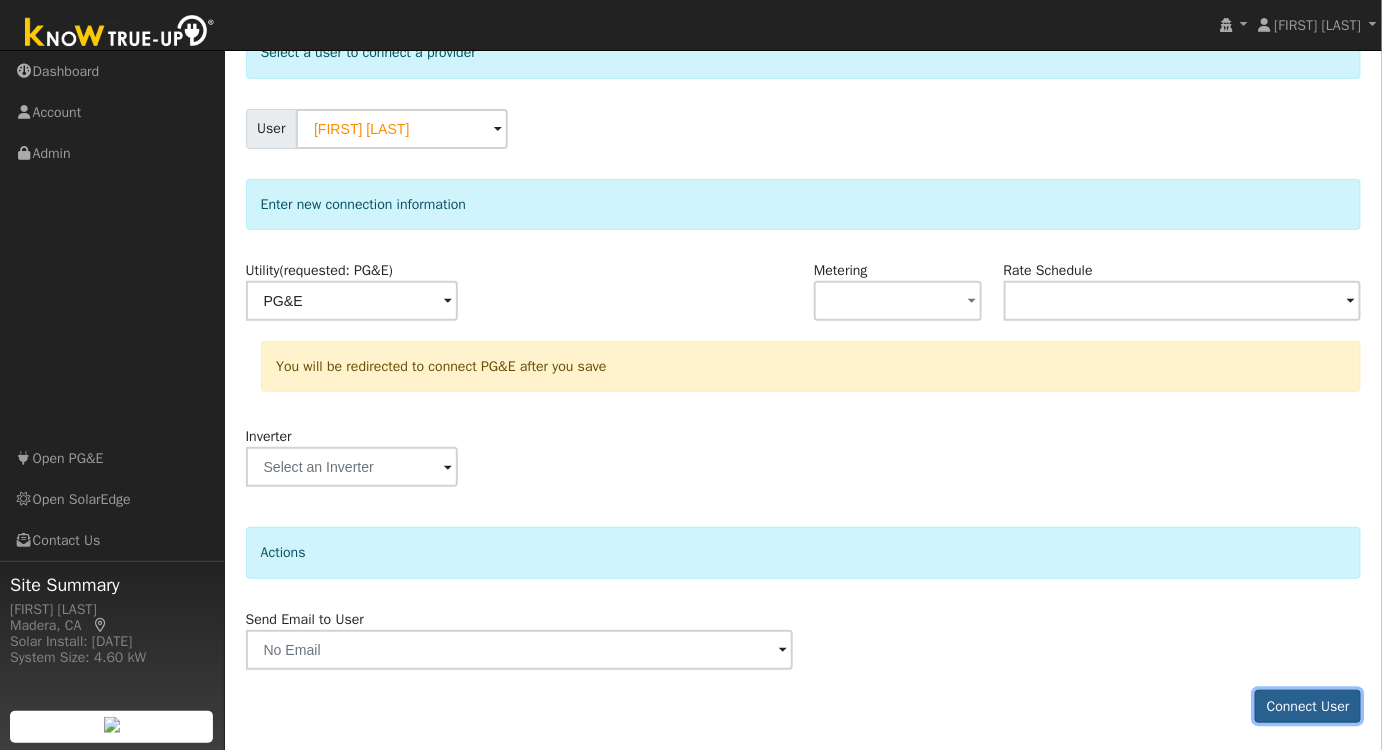 click on "Connect User" at bounding box center (1308, 707) 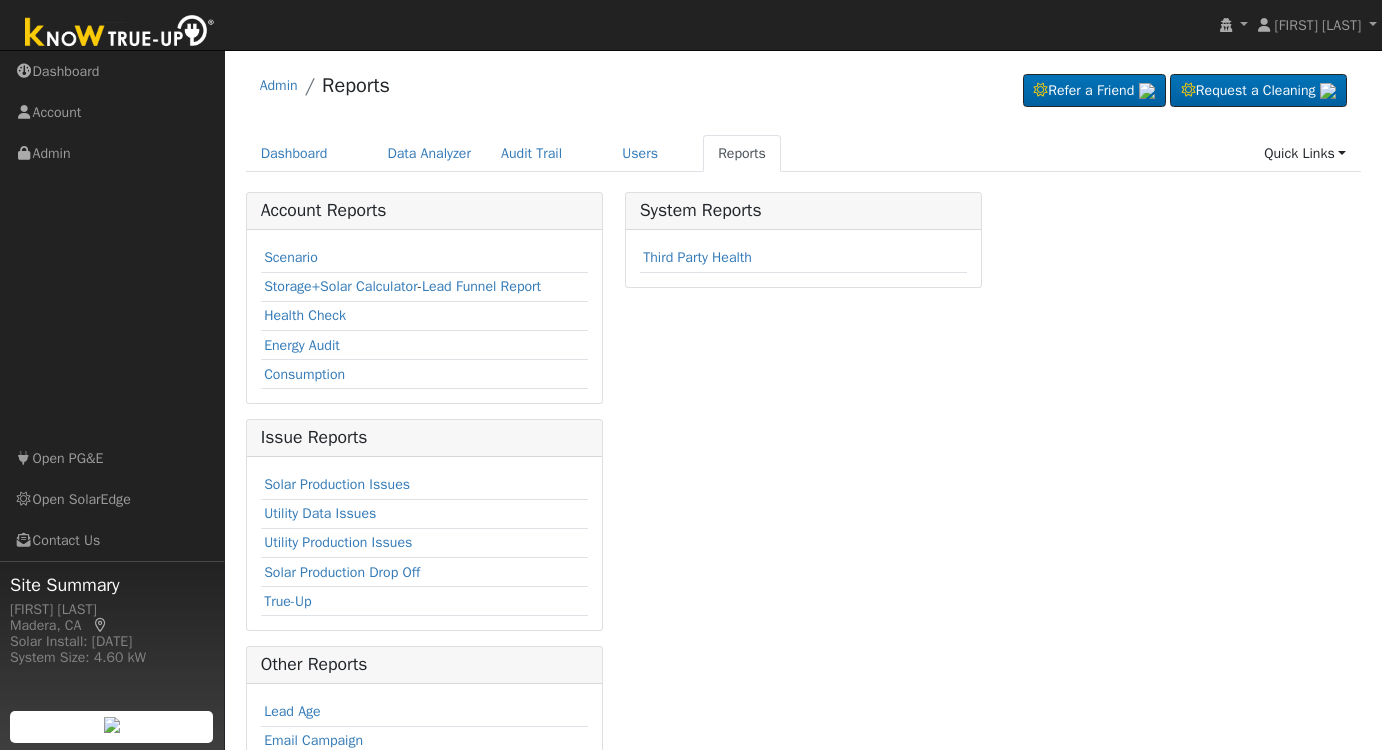 scroll, scrollTop: 0, scrollLeft: 0, axis: both 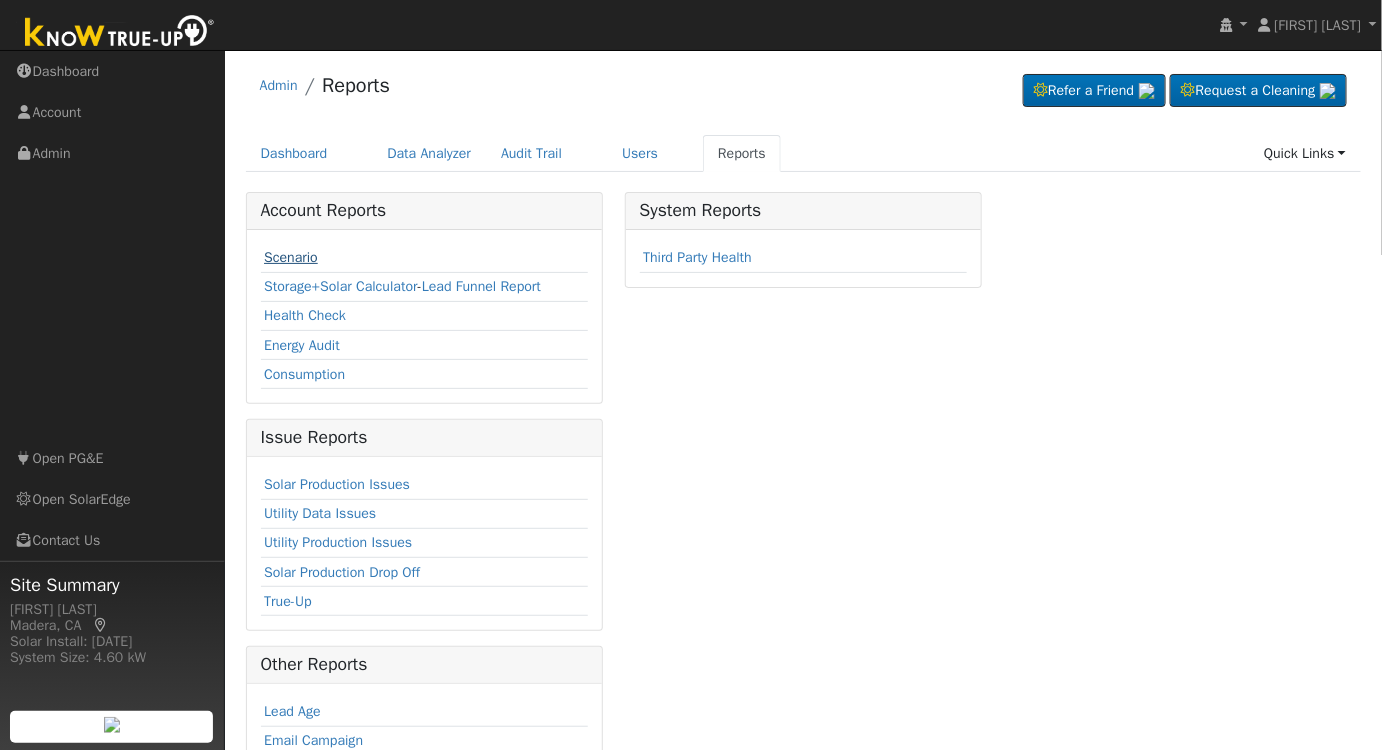 click on "Scenario" at bounding box center [291, 257] 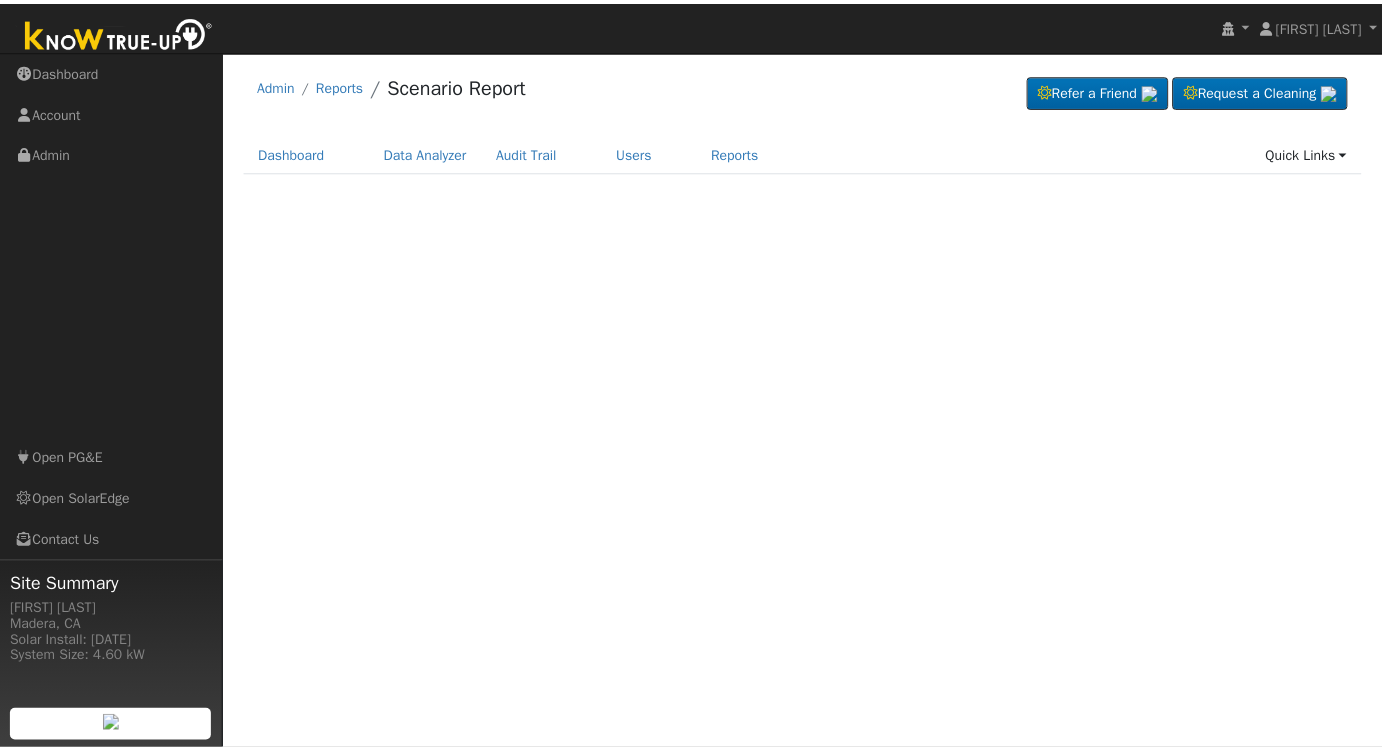 scroll, scrollTop: 0, scrollLeft: 0, axis: both 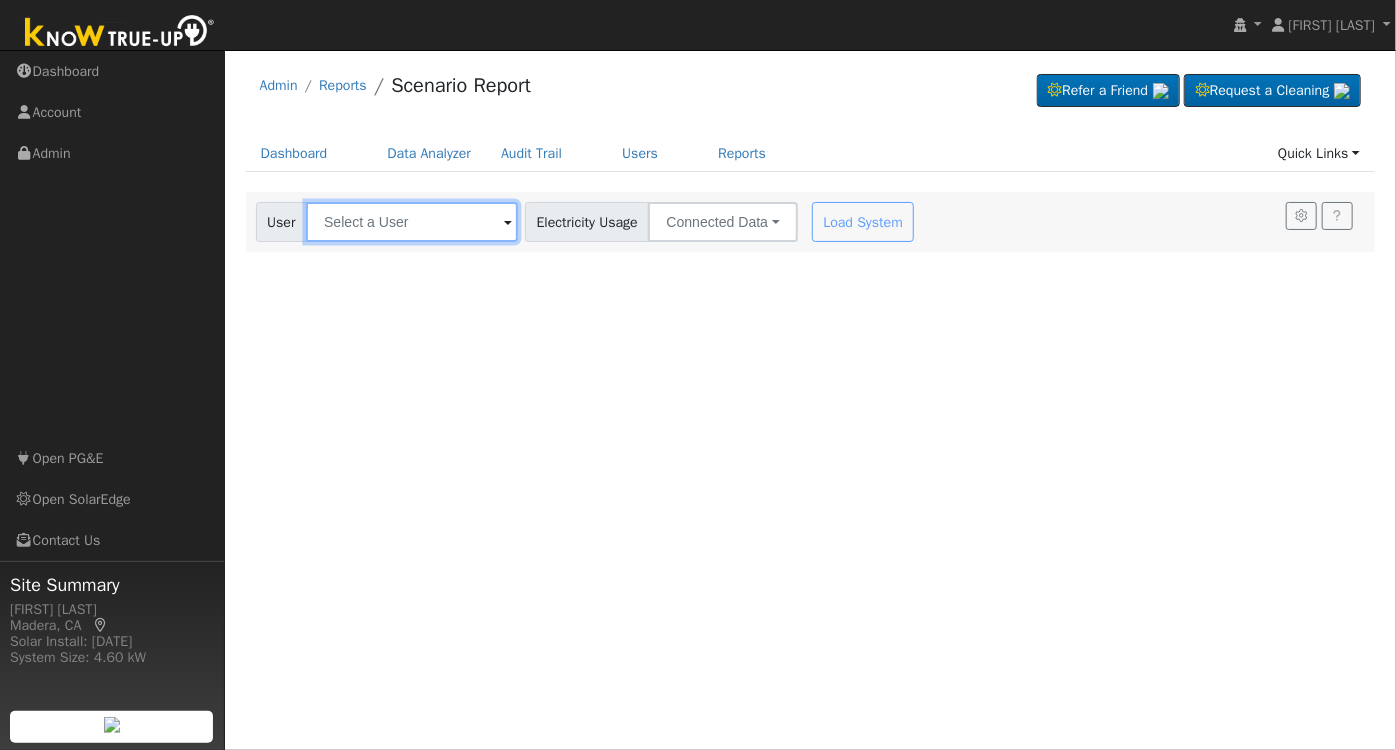 click at bounding box center (412, 222) 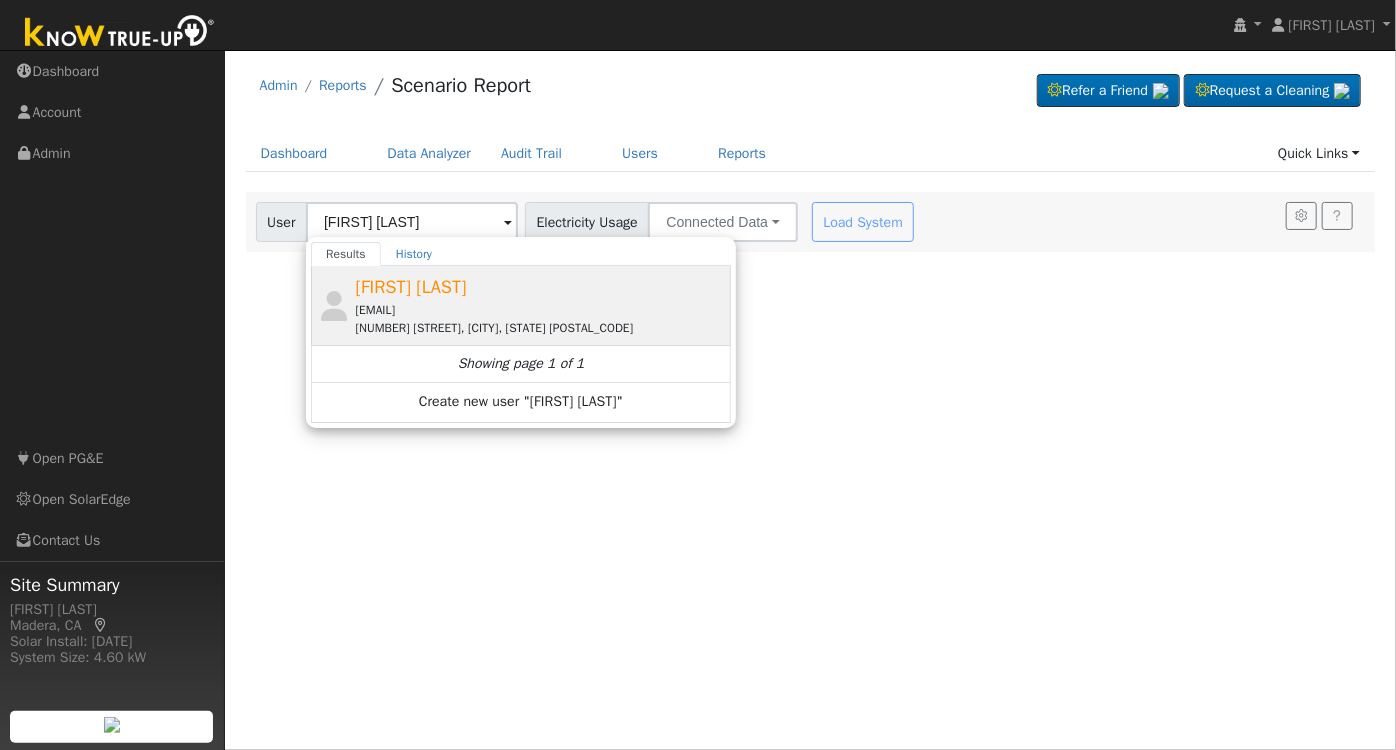click on "[FIRST] [LAST] [EMAIL] [NUMBER] [STREET], [CITY], [STATE] [POSTAL_CODE]" at bounding box center (541, 305) 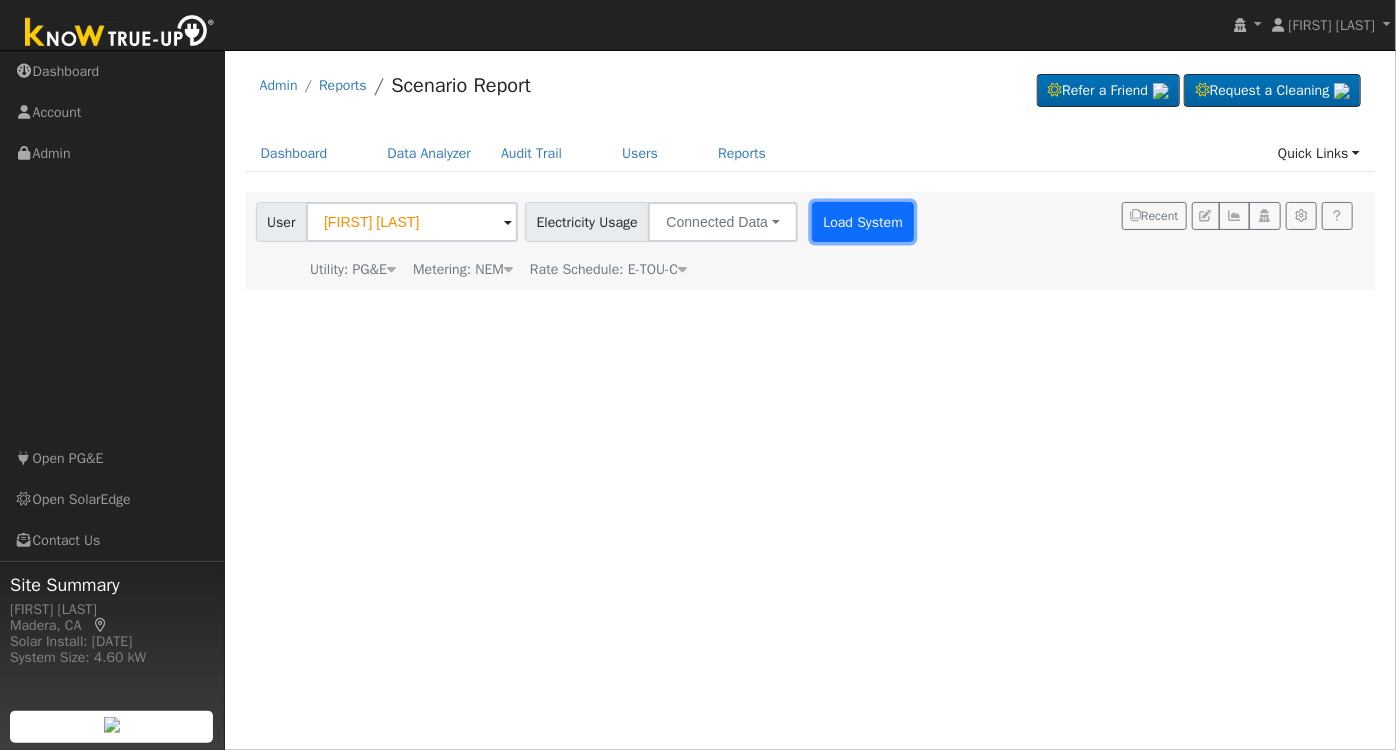 click on "Load System" at bounding box center (863, 222) 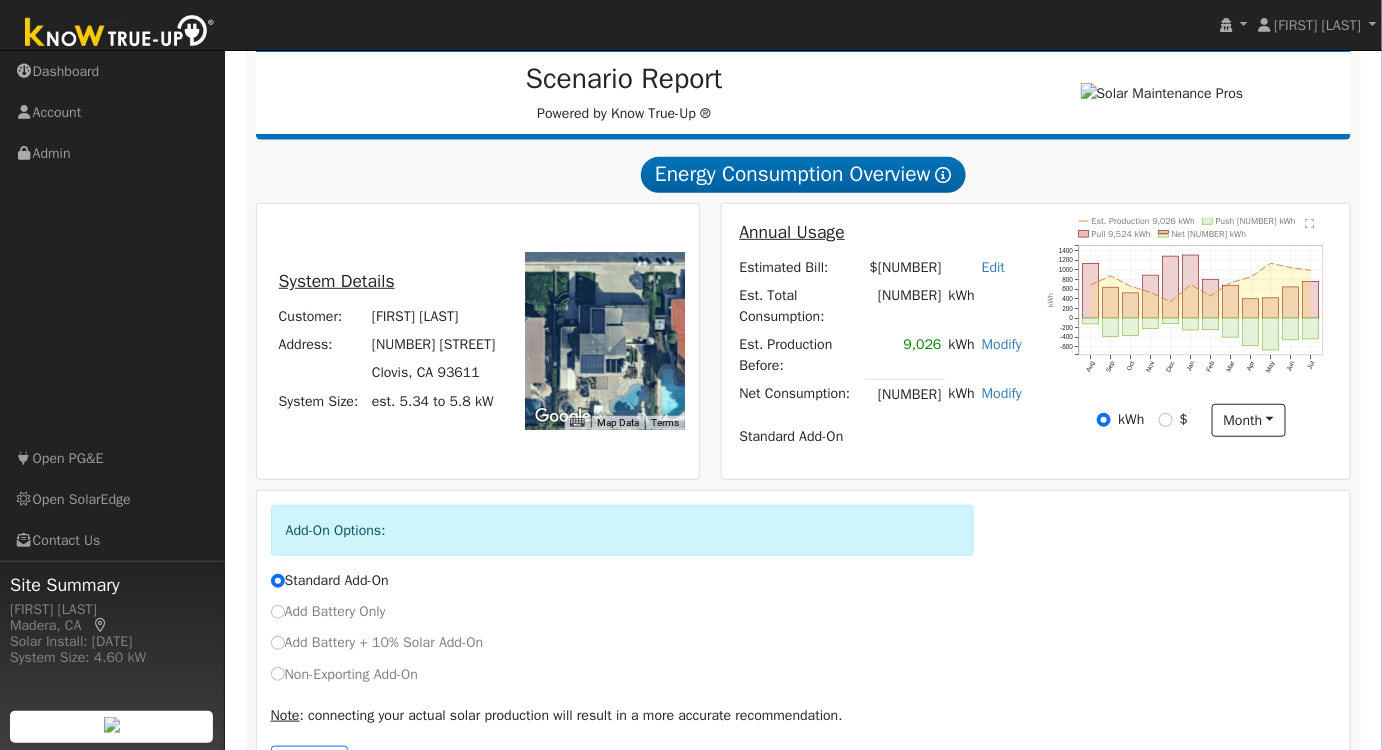 scroll, scrollTop: 304, scrollLeft: 0, axis: vertical 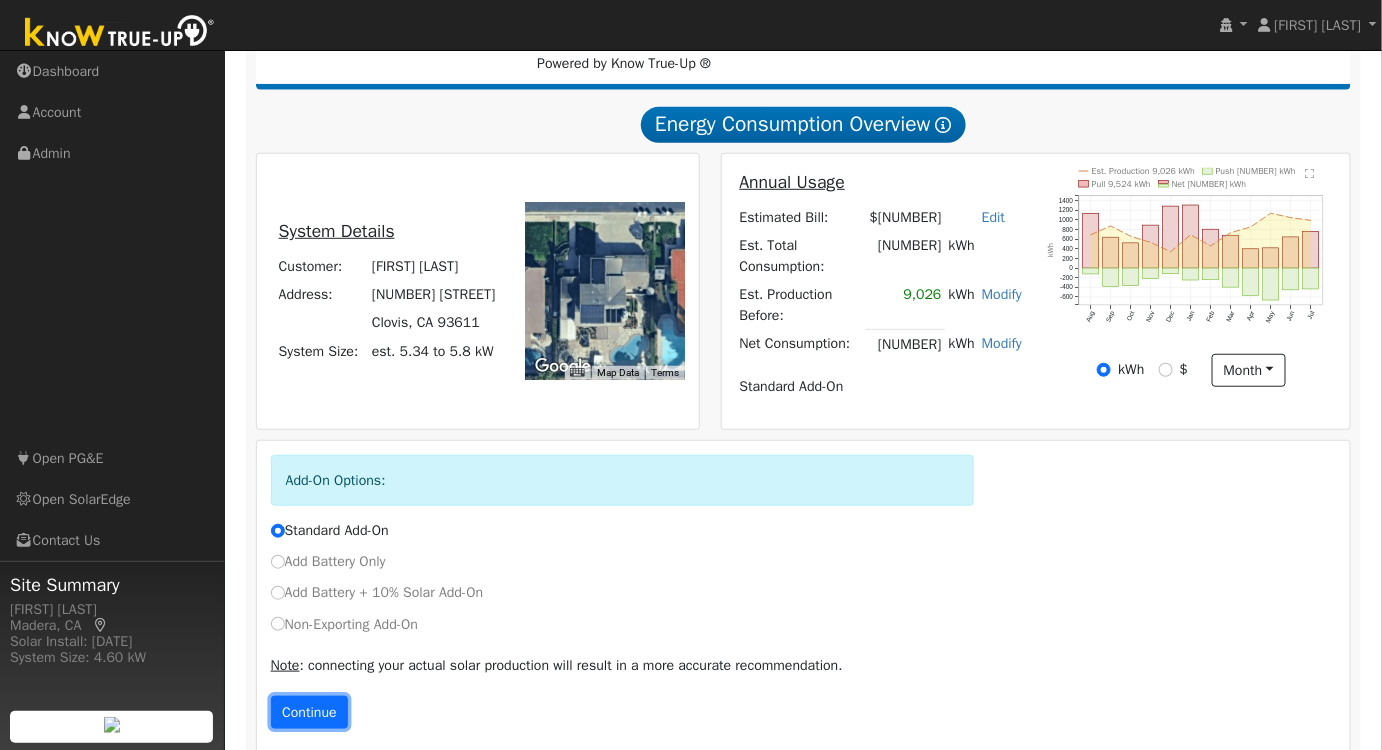 click on "Continue" at bounding box center [310, 713] 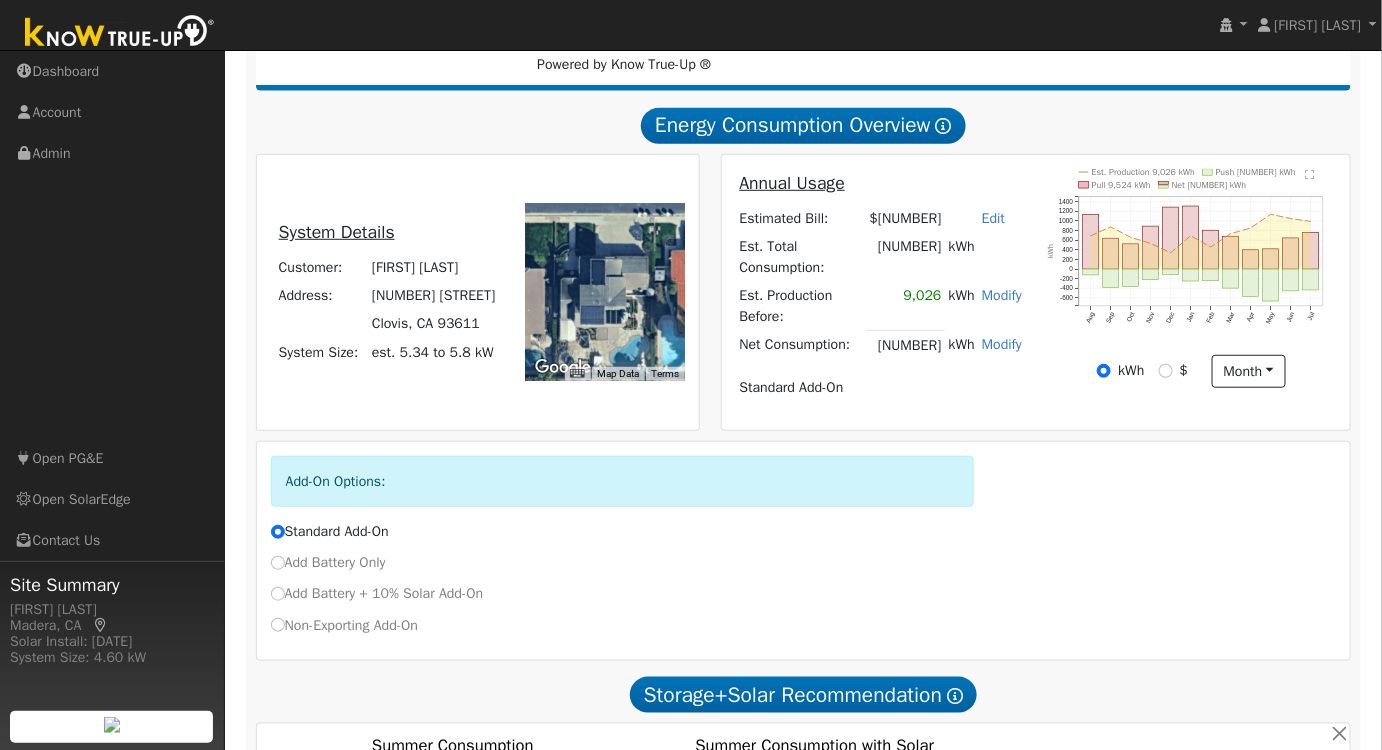 scroll, scrollTop: 284, scrollLeft: 0, axis: vertical 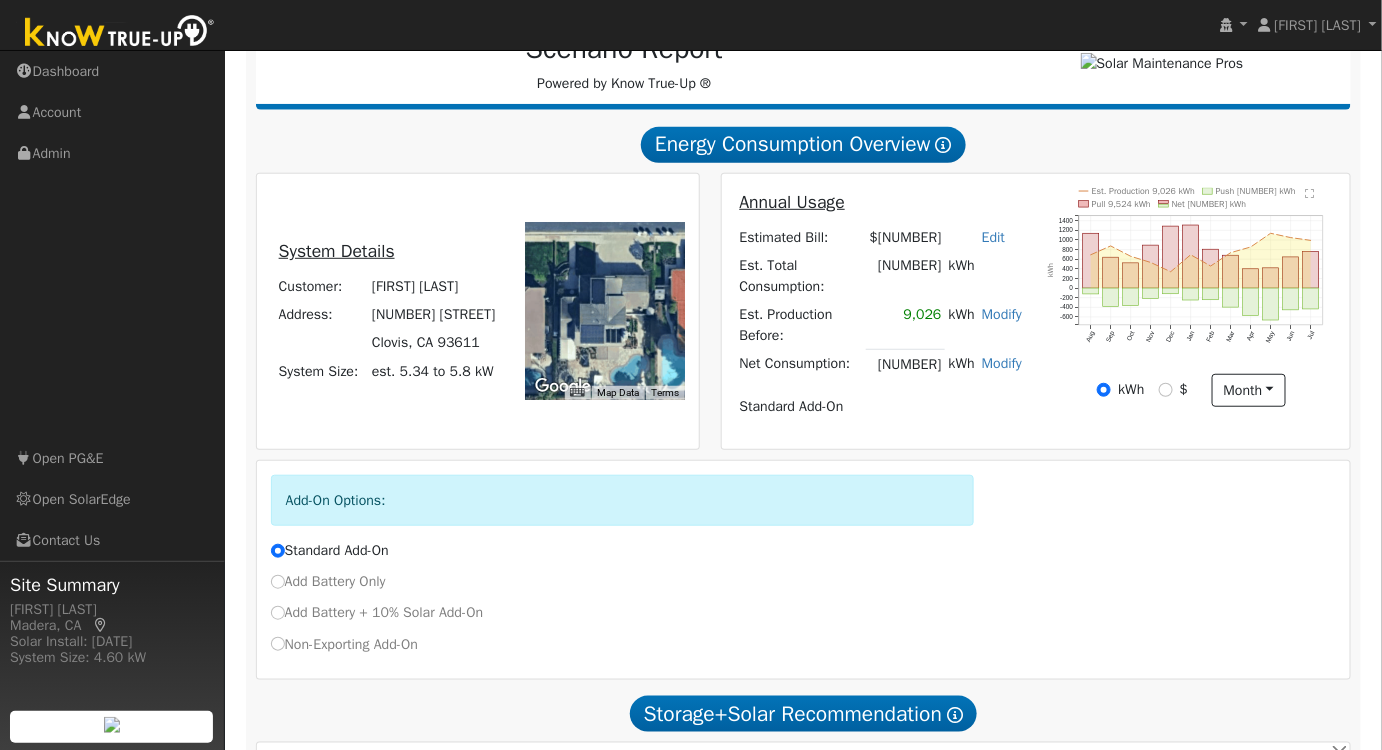 click on "Modify" at bounding box center [1002, 363] 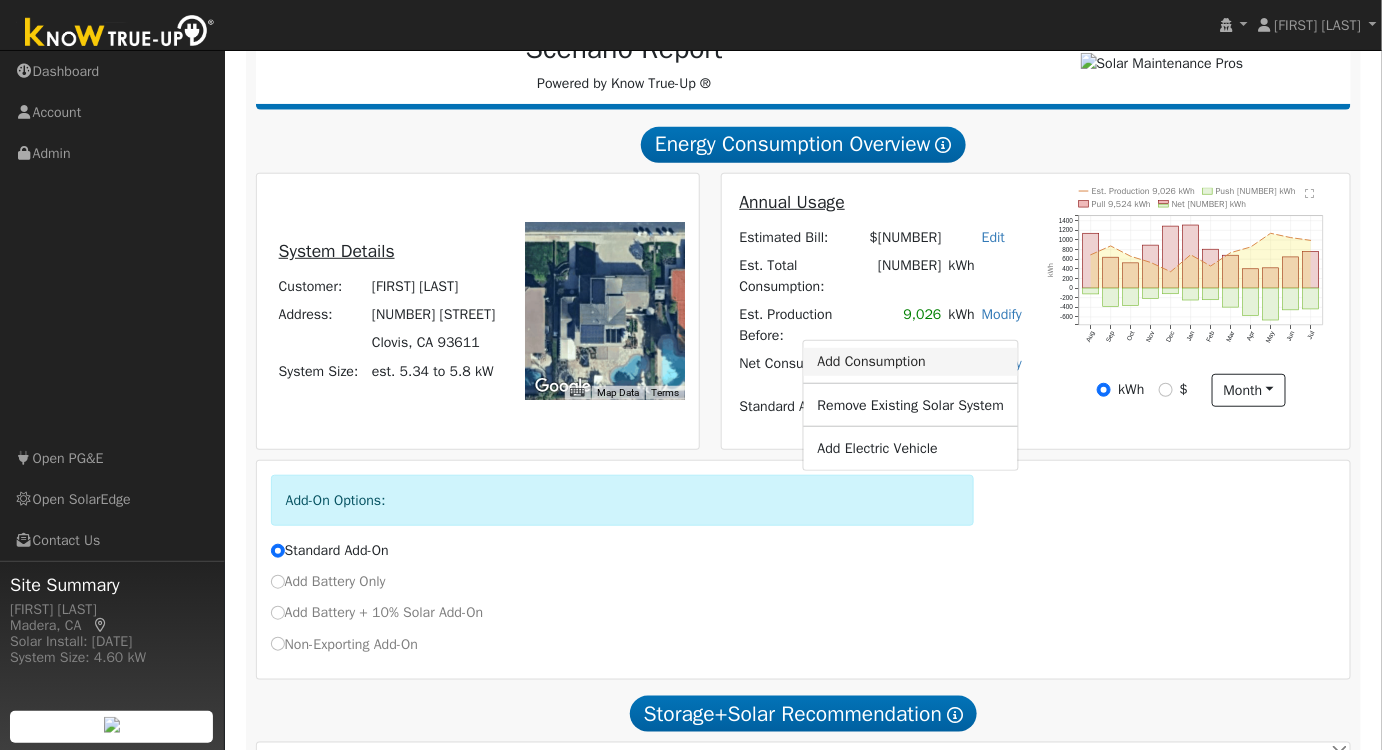 click on "Add Consumption" at bounding box center [911, 362] 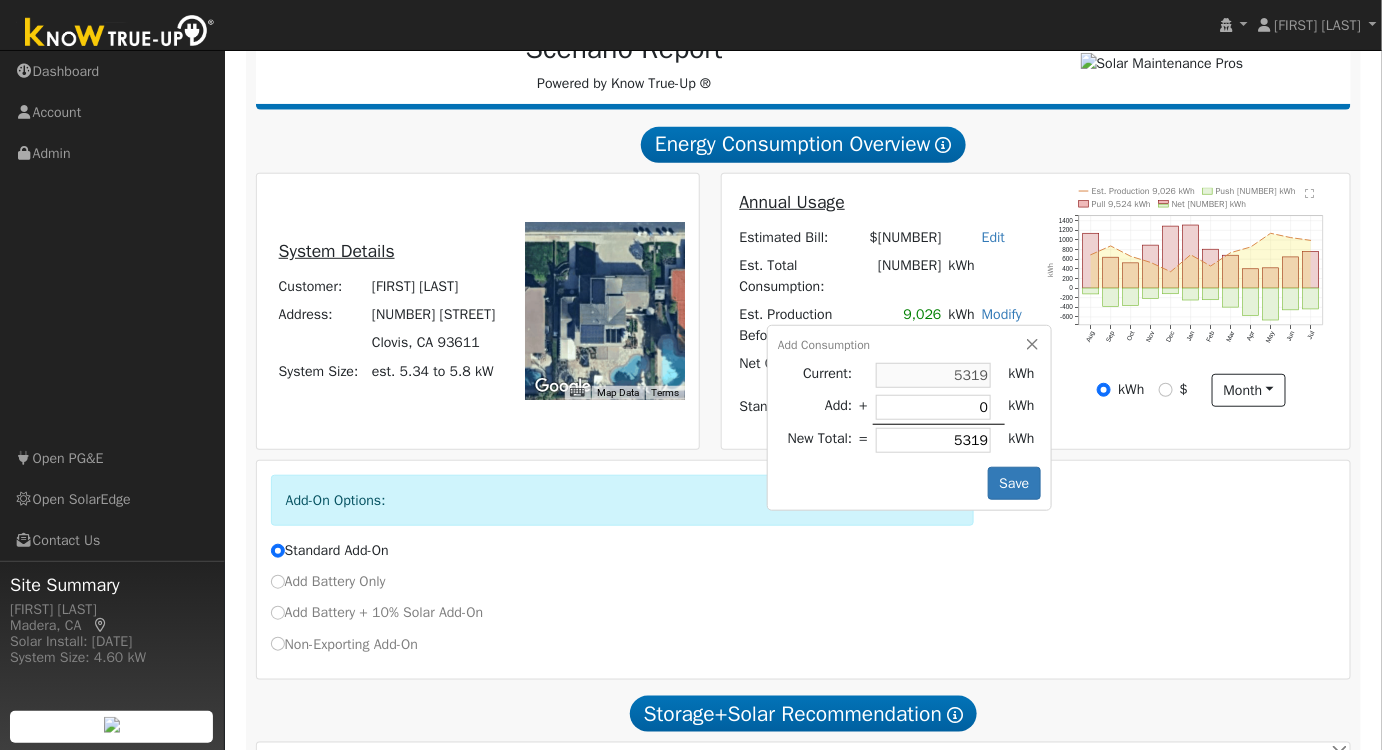 type on "6" 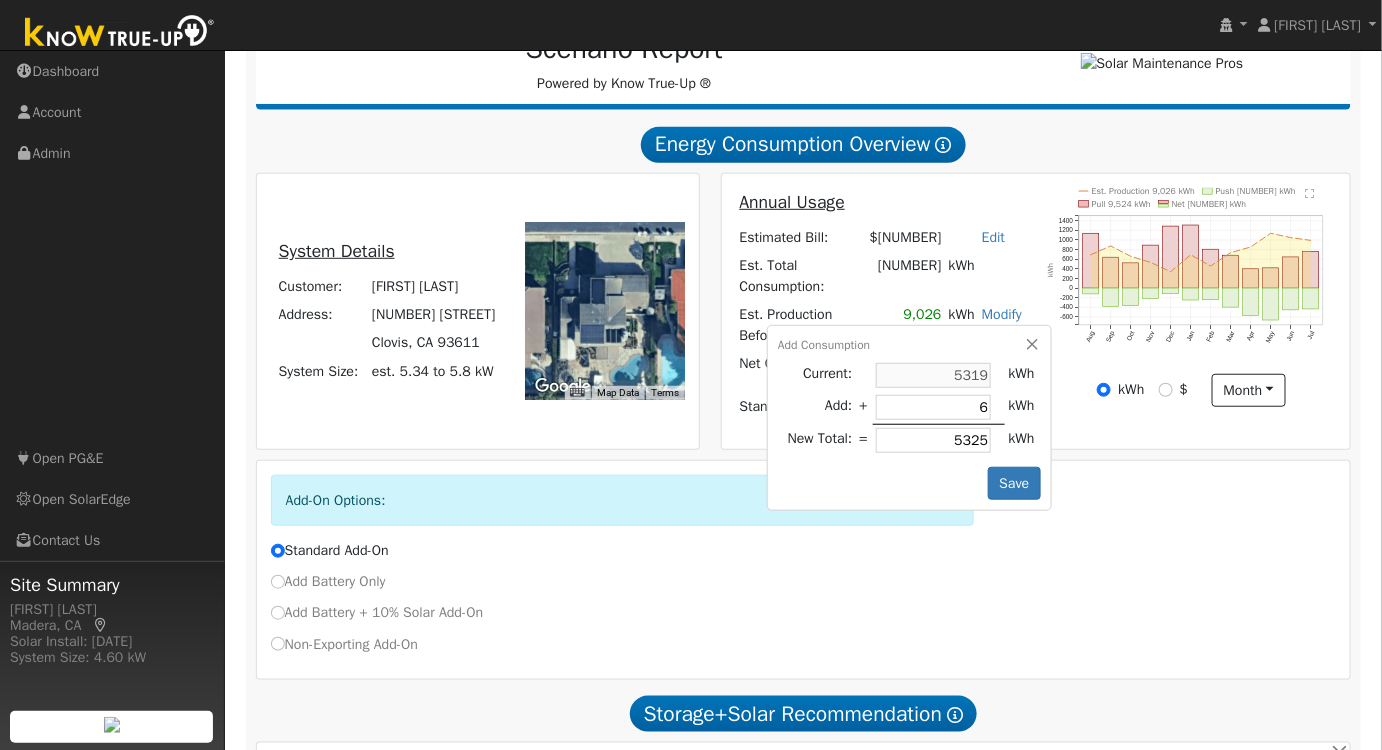type on "62" 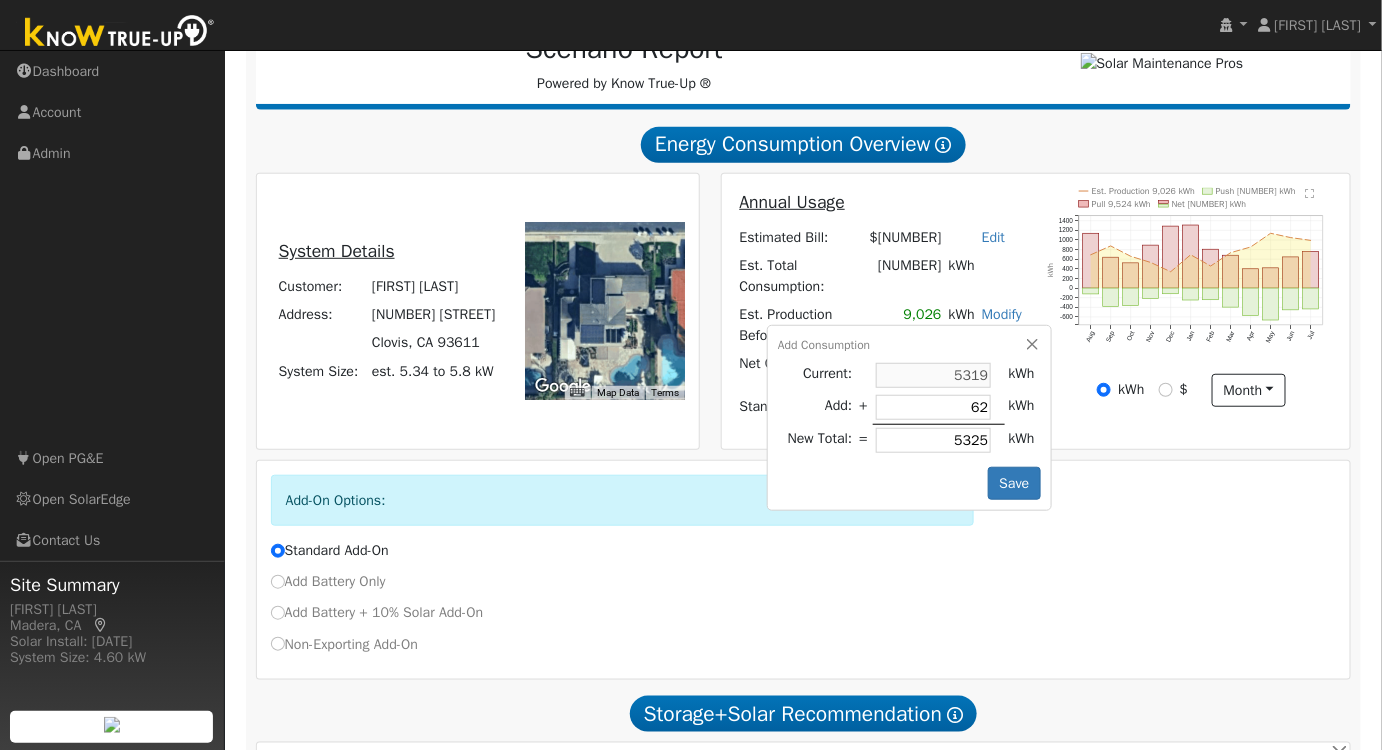 type on "[NUMBER]" 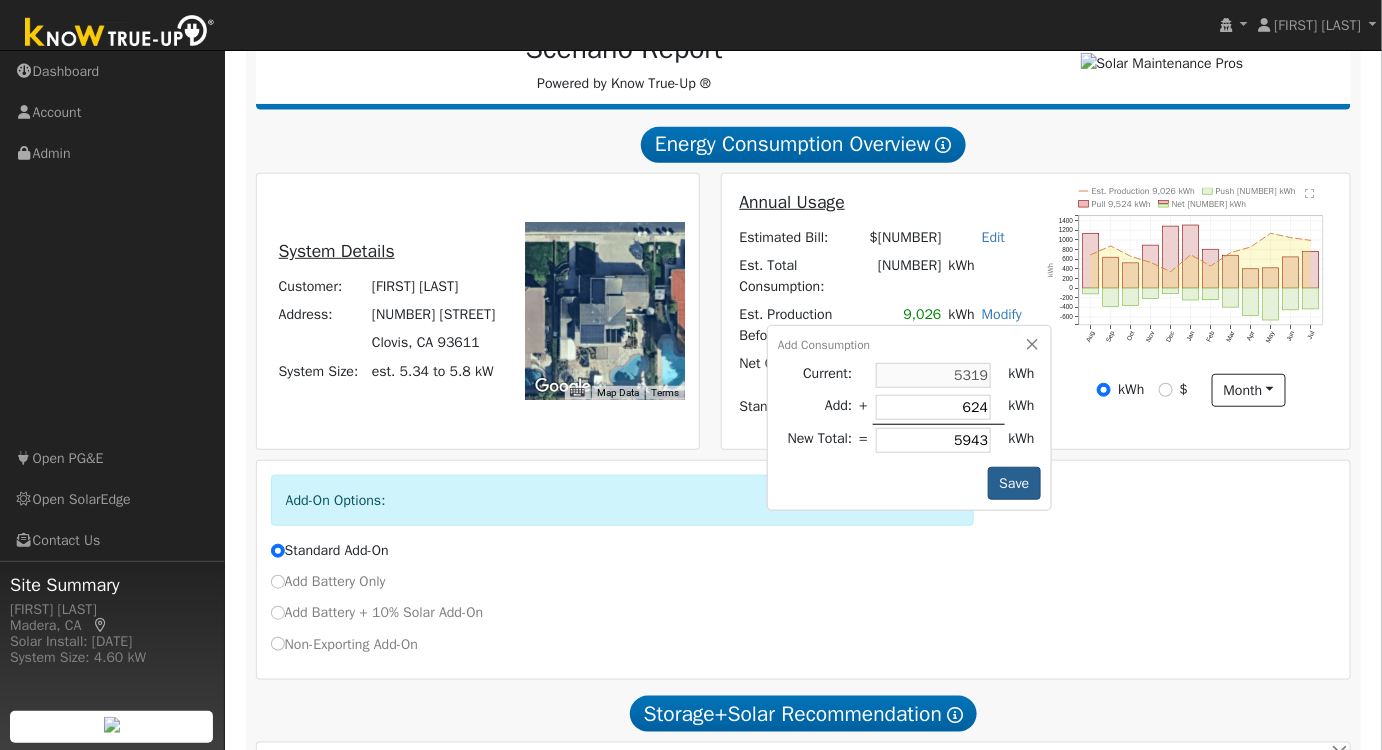 type on "624" 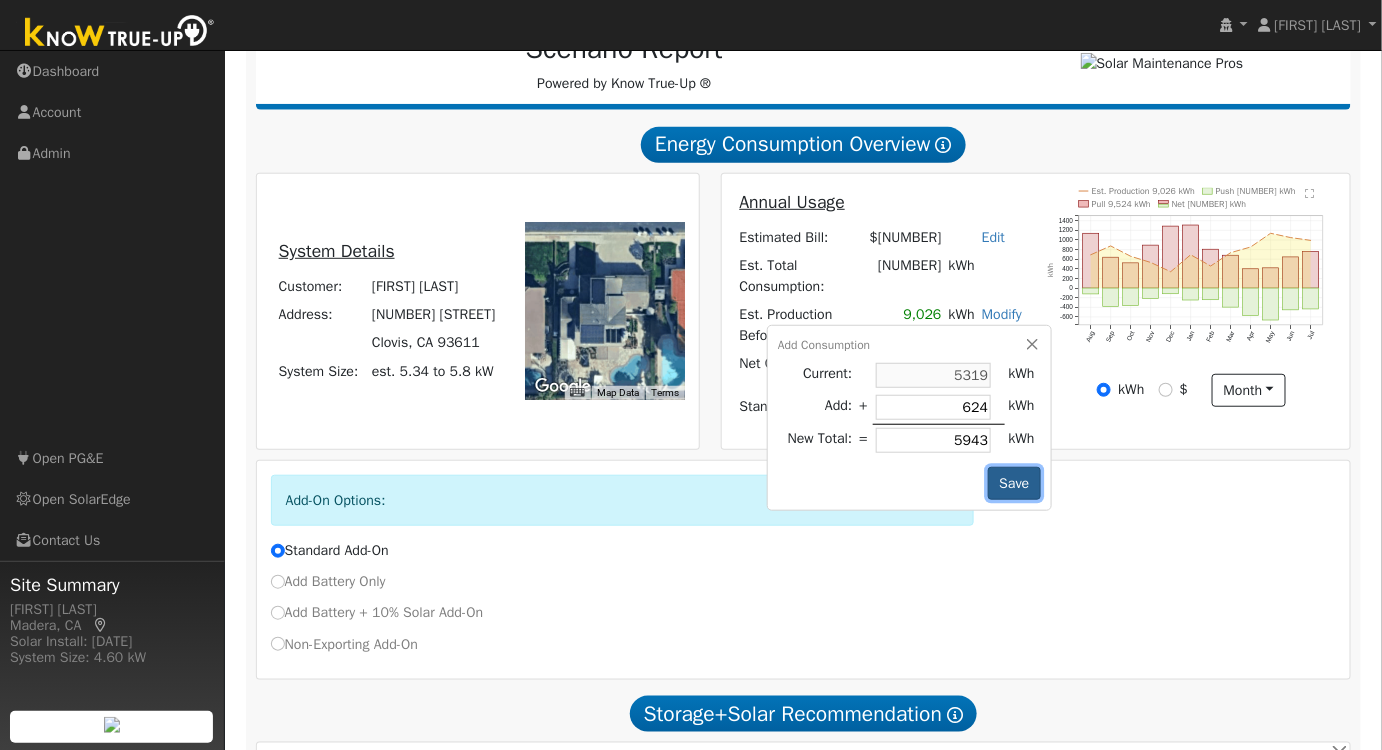 click on "Save" at bounding box center [1014, 484] 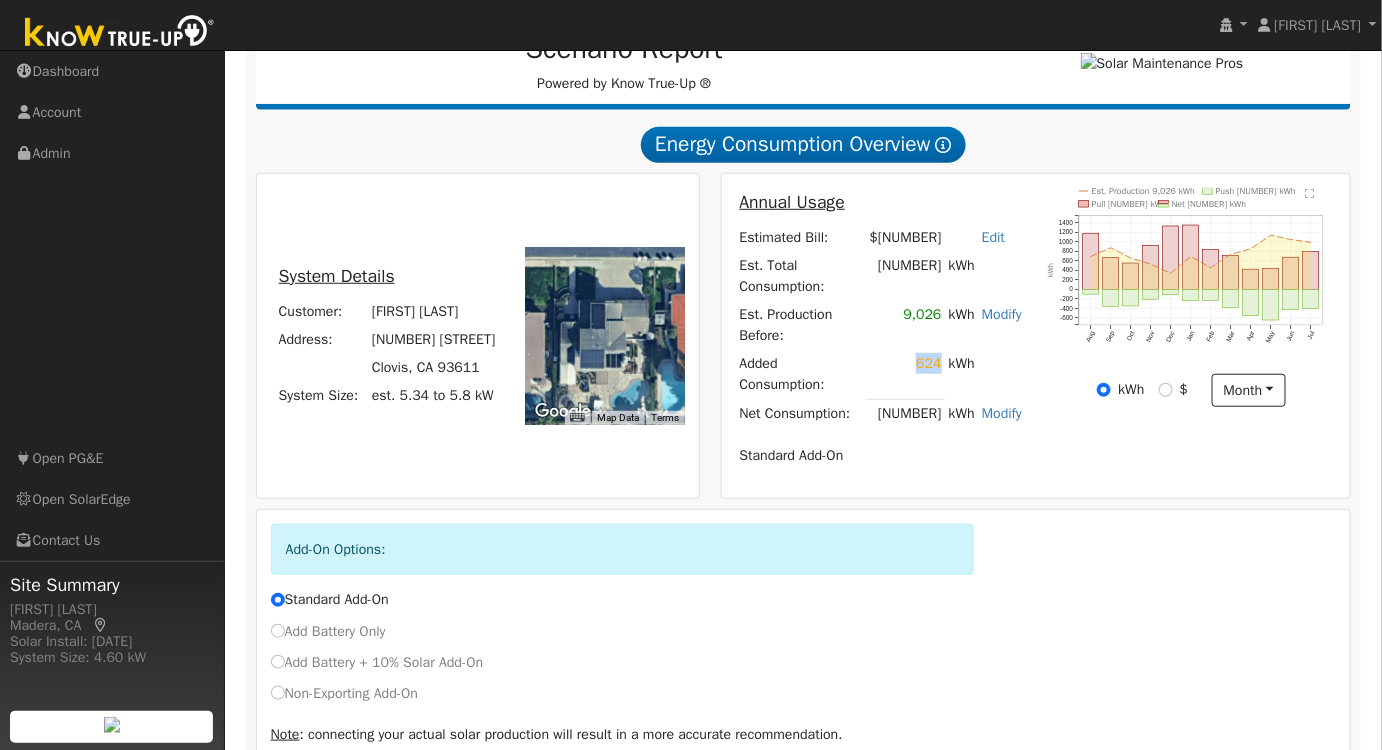 drag, startPoint x: 936, startPoint y: 328, endPoint x: 896, endPoint y: 328, distance: 40 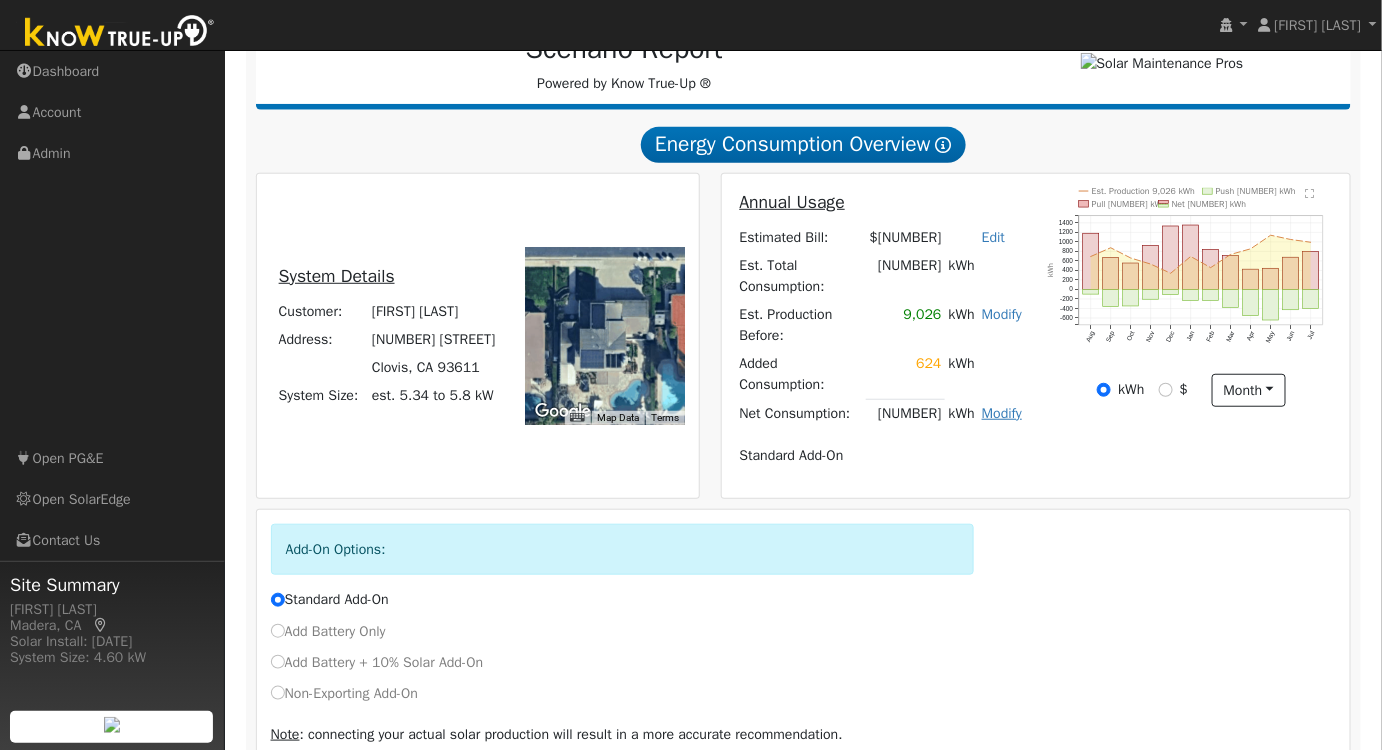 click on "Modify" at bounding box center (1002, 413) 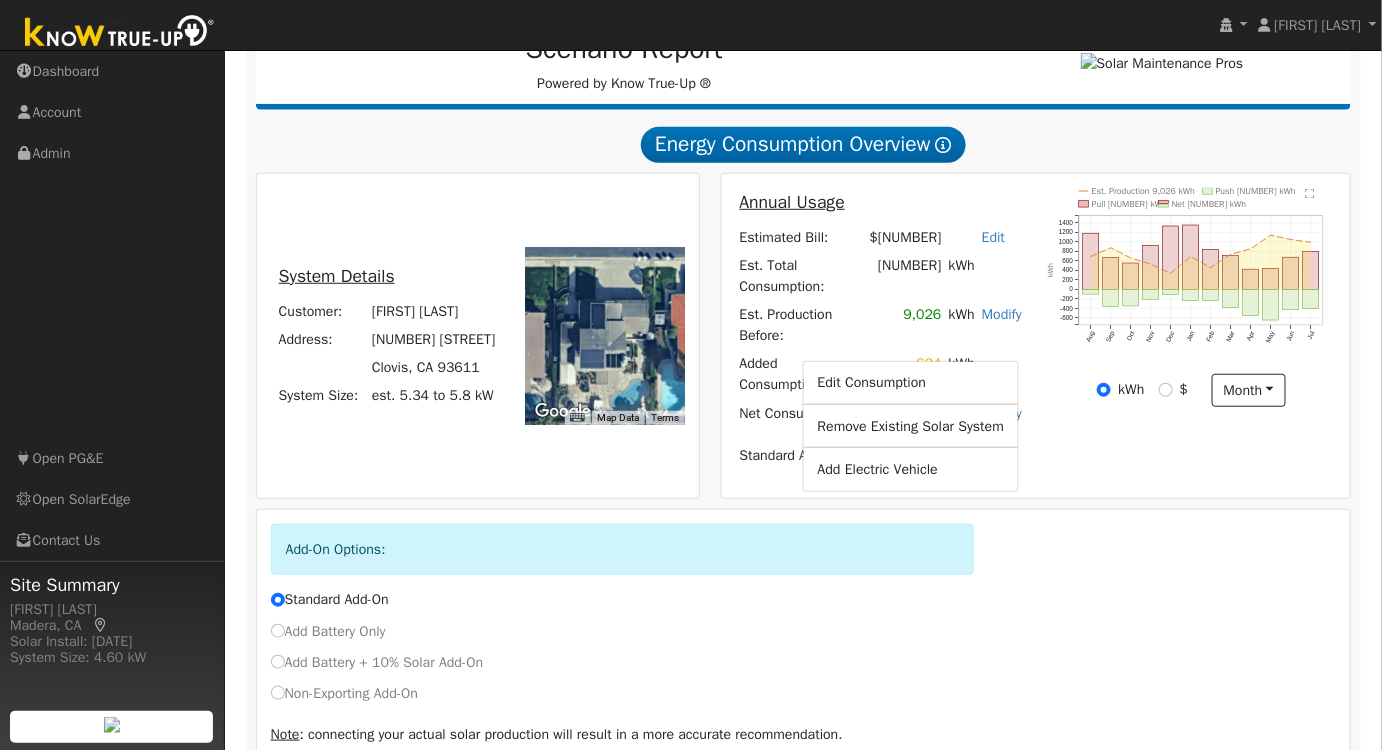 click on "Annual Usage Estimated Bill: $[NUMBER] Edit Estimated Bill $ Annual Est. Total Consumption: [NUMBER] kWh Est. Production Before: [NUMBER] kWh Modify Change Production Before: [NUMBER] kWh New: [NUMBER] kWh Save Added Consumption: [NUMBER] kWh Net Consumption: [NUMBER] kWh Modify Edit Consumption Remove Existing Solar System Add Electric Vehicle Add Consumption Current: [NUMBER] kWh Add: + [NUMBER] kWh New Total: = [NUMBER] kWh Save Add Electric Vehicle miles per week Save Standard Add-On" at bounding box center [880, 336] 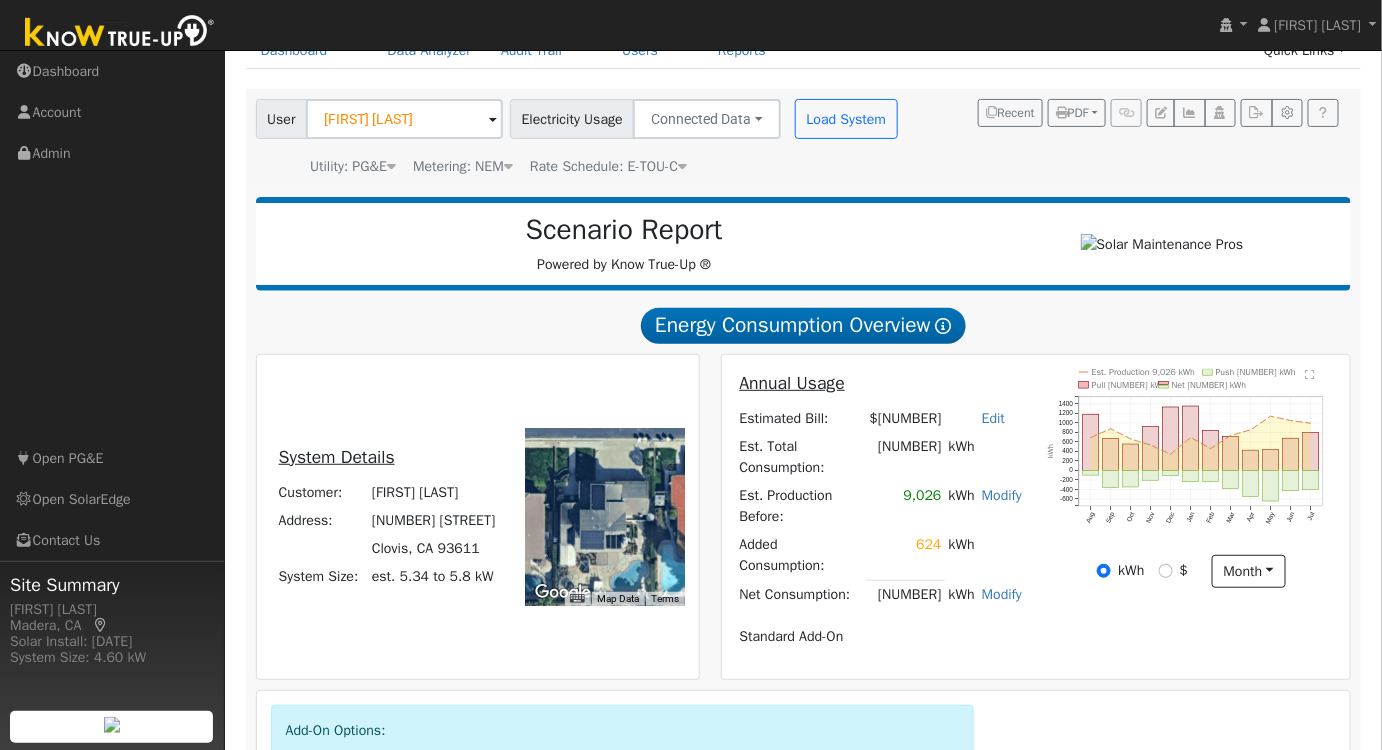 scroll, scrollTop: 319, scrollLeft: 0, axis: vertical 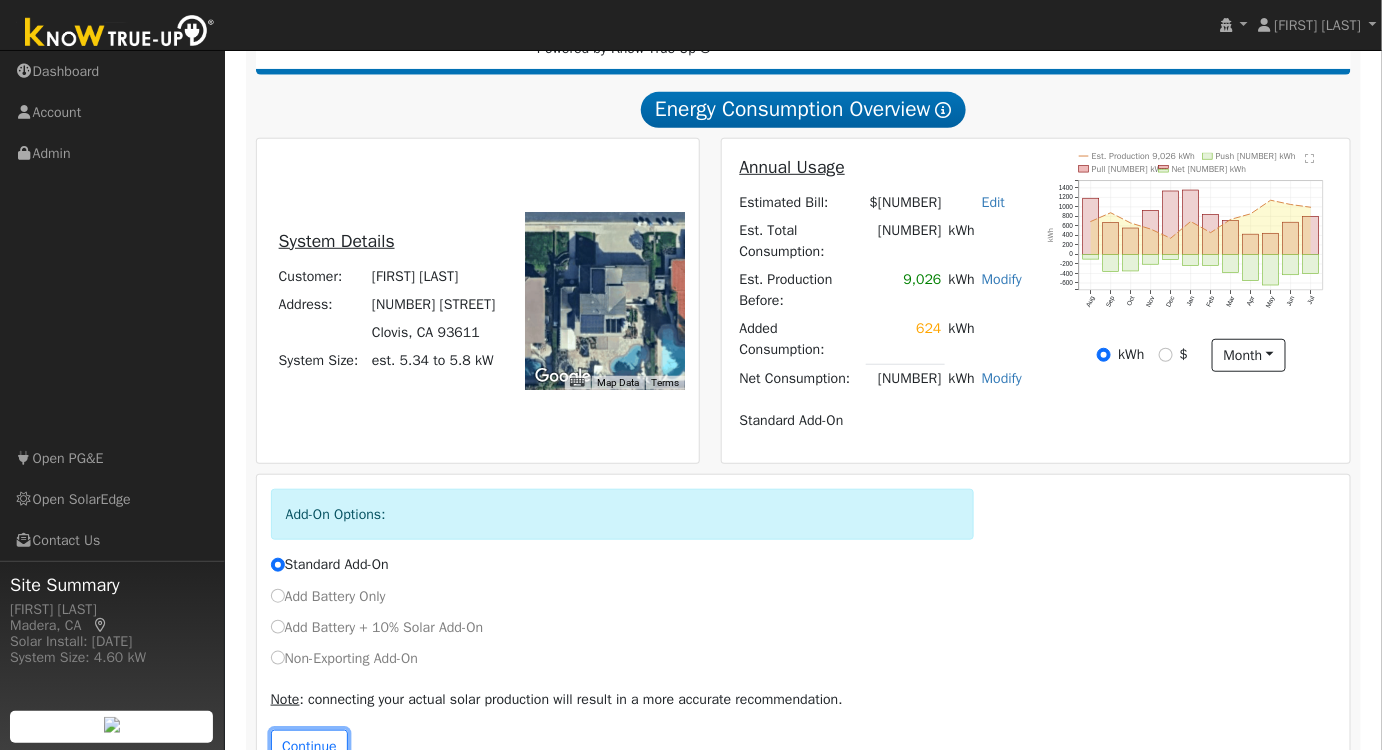 click on "Continue" at bounding box center (310, 747) 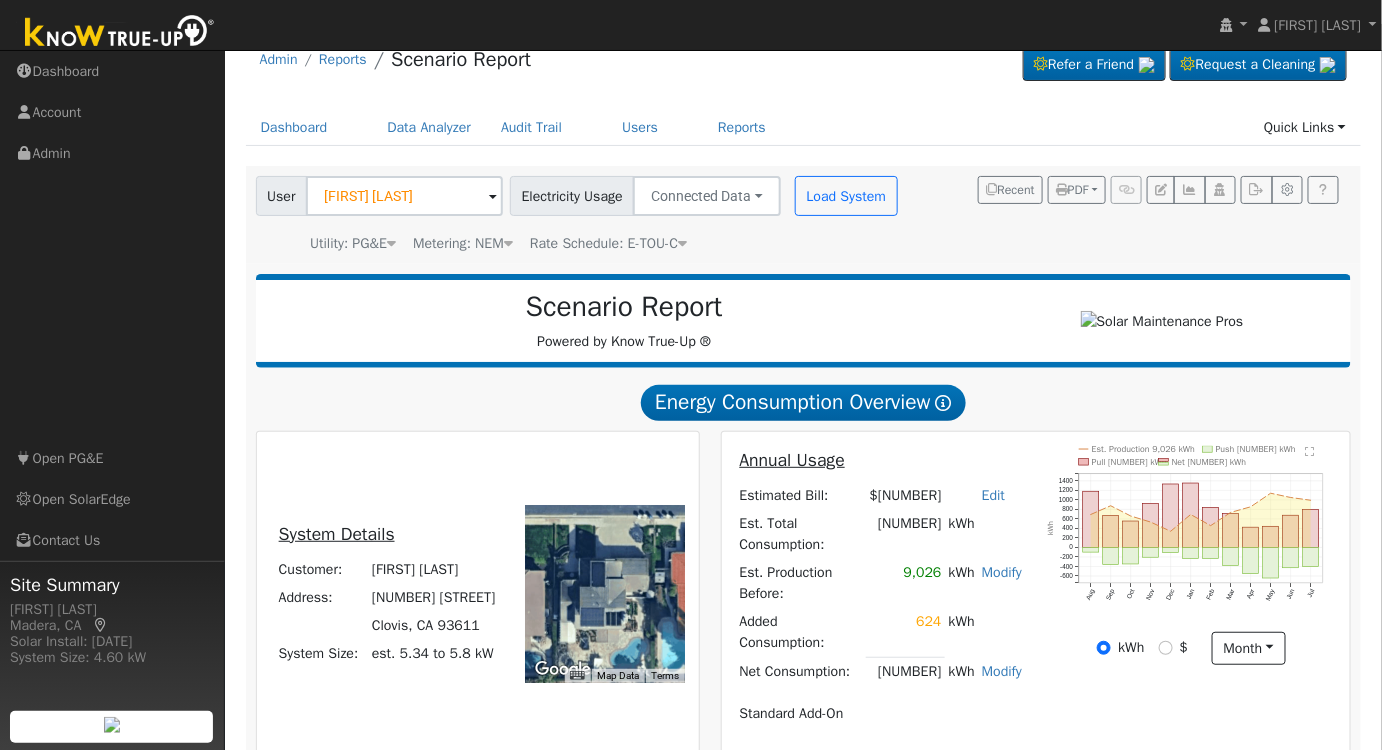 scroll, scrollTop: 117, scrollLeft: 0, axis: vertical 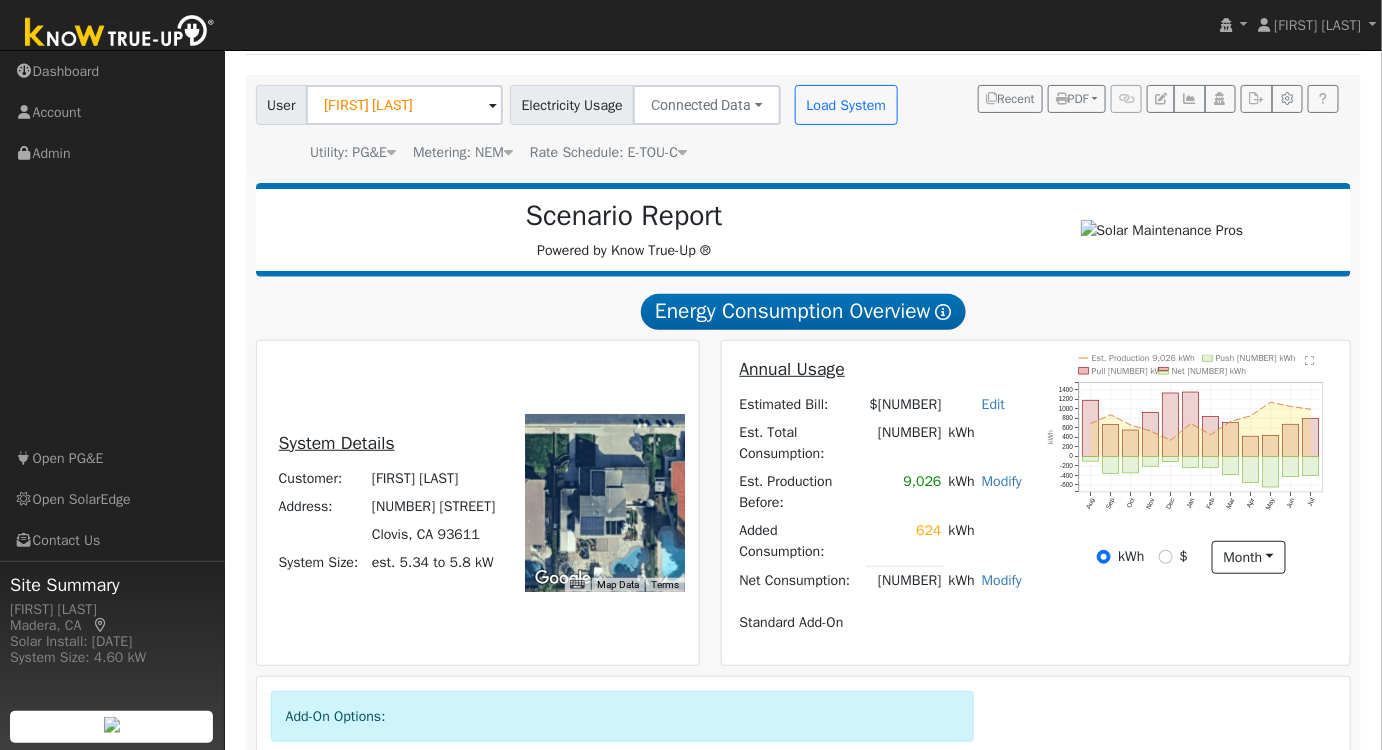 click on "" 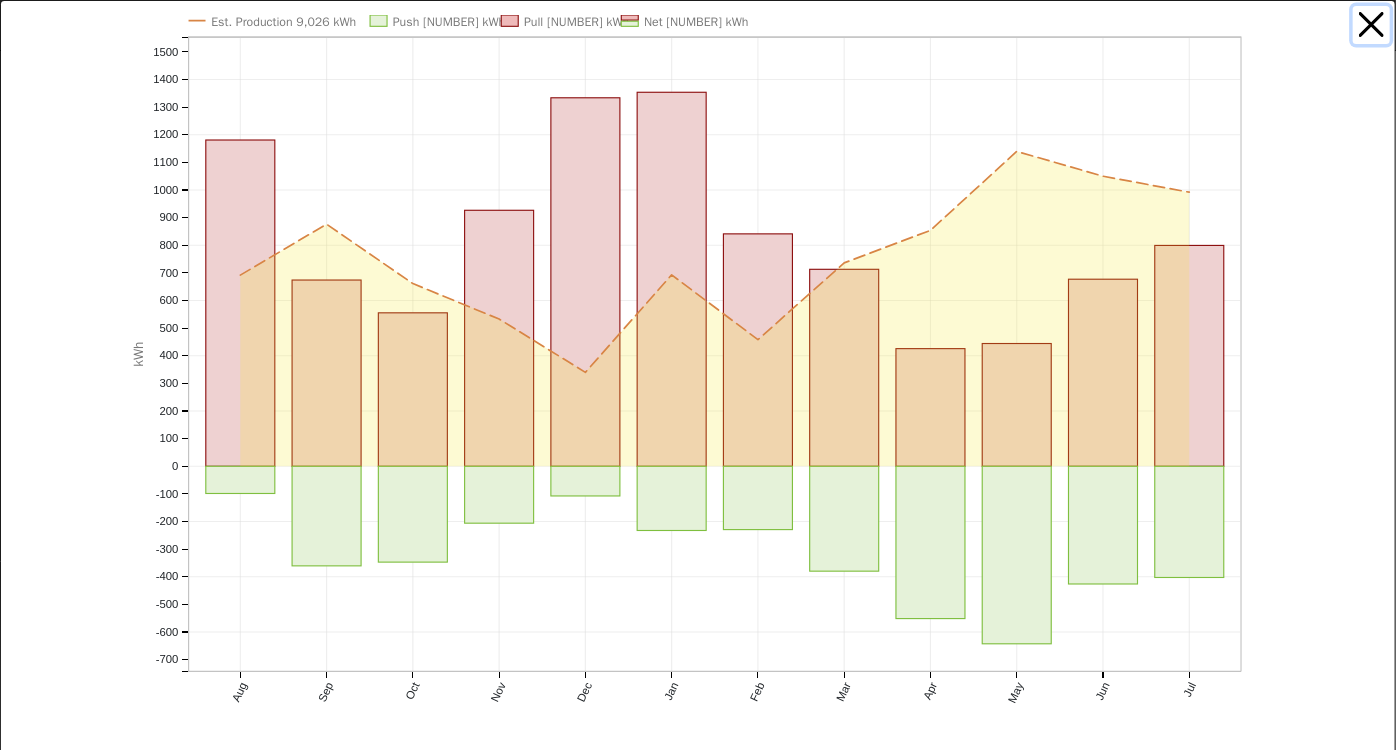 click at bounding box center (1372, 25) 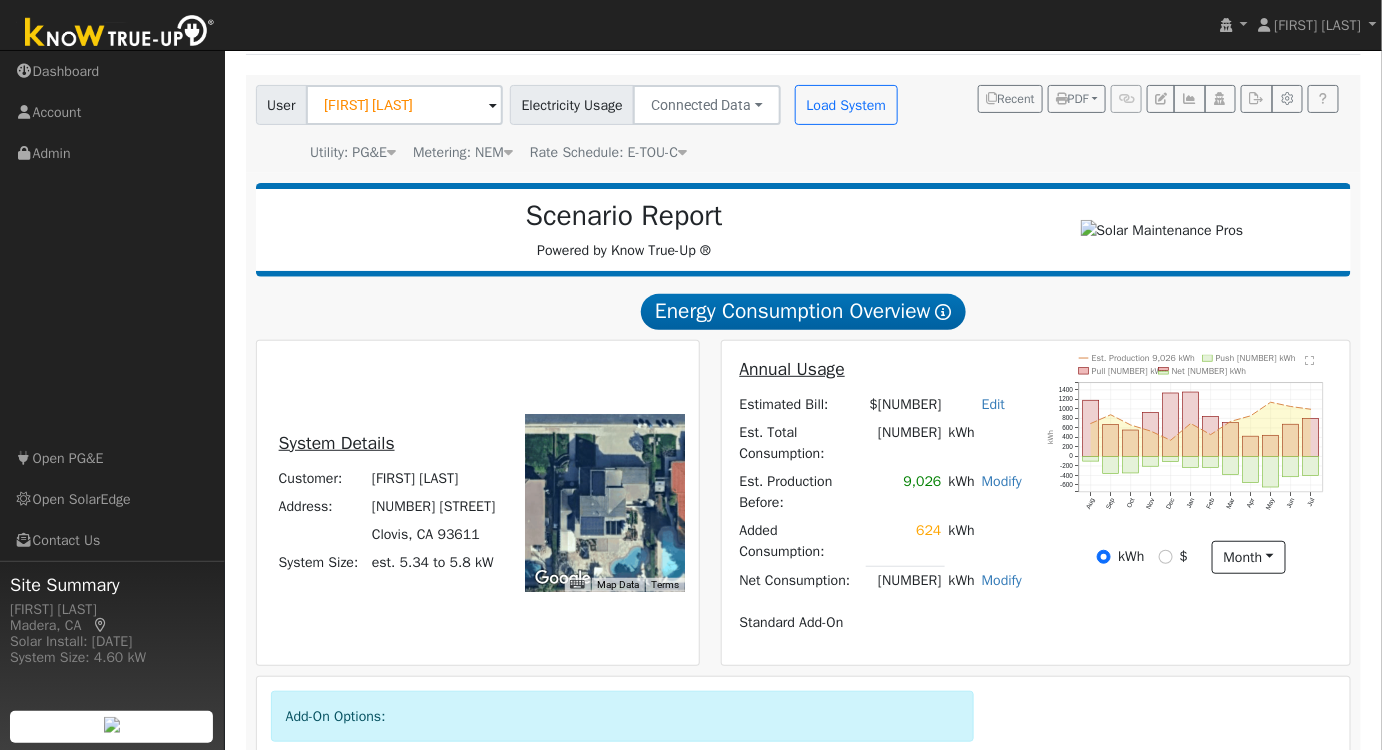 click on "" 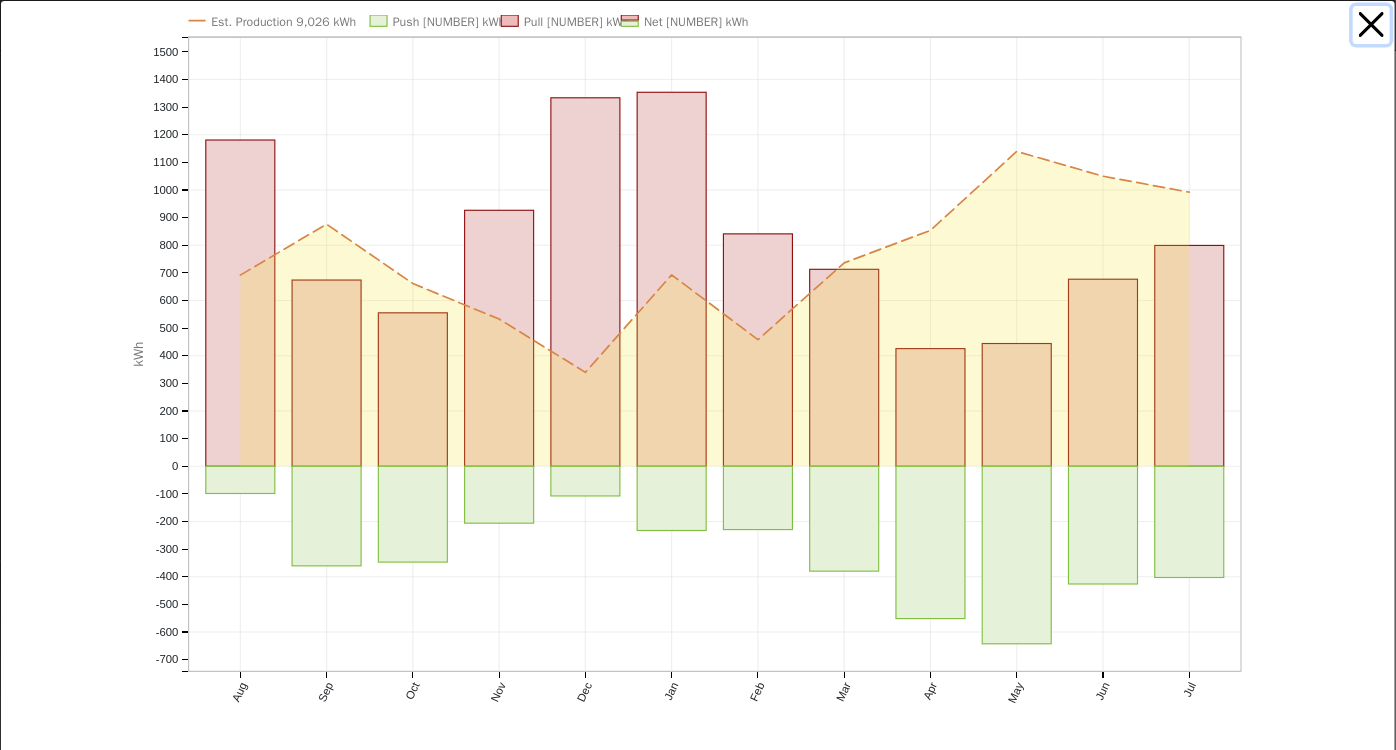 click at bounding box center (1372, 25) 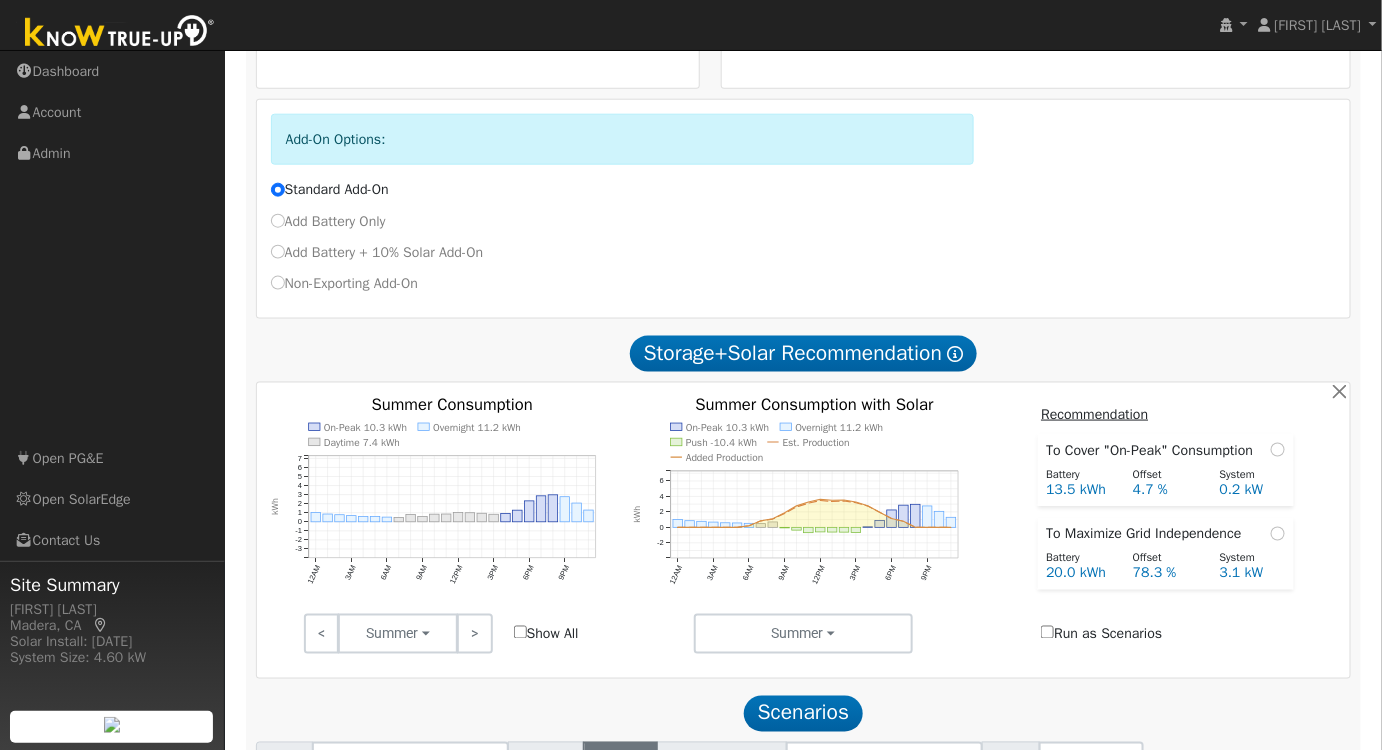 scroll, scrollTop: 856, scrollLeft: 0, axis: vertical 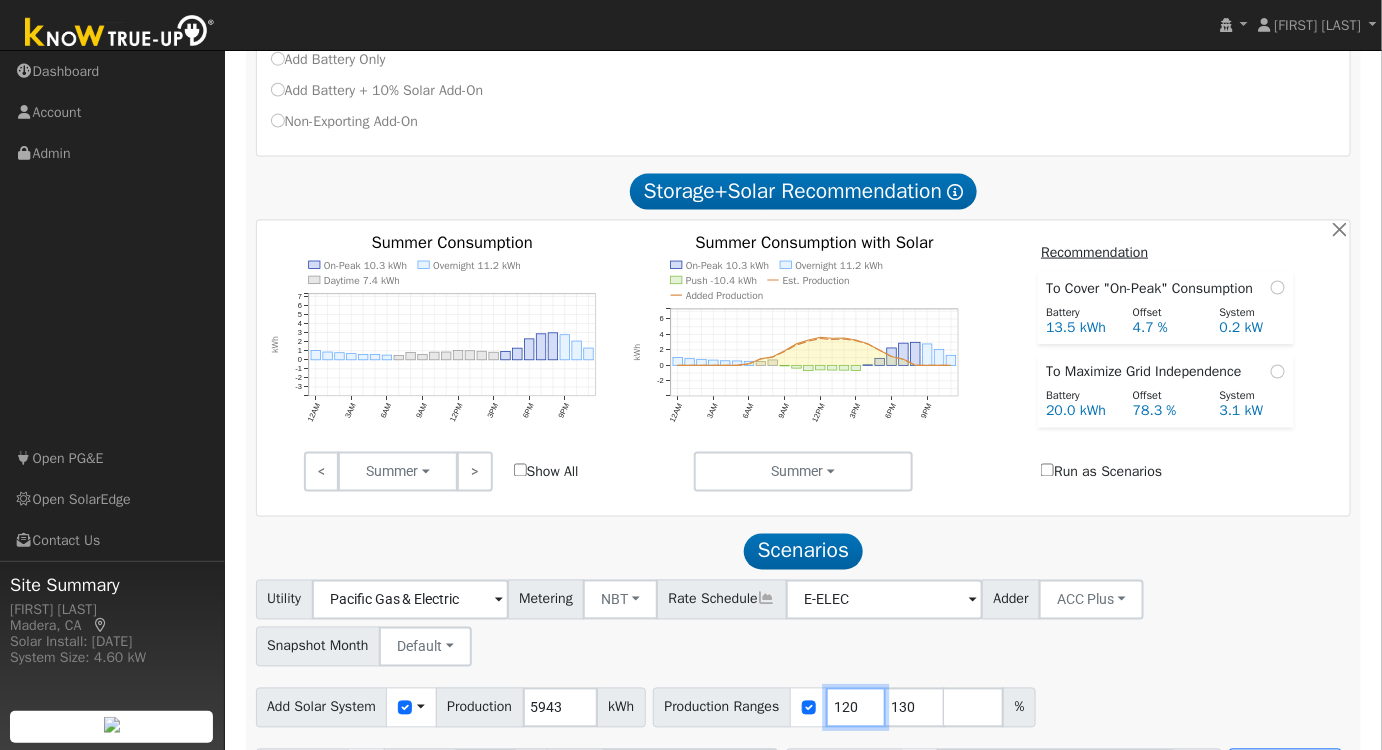 drag, startPoint x: 861, startPoint y: 651, endPoint x: 752, endPoint y: 667, distance: 110.16805 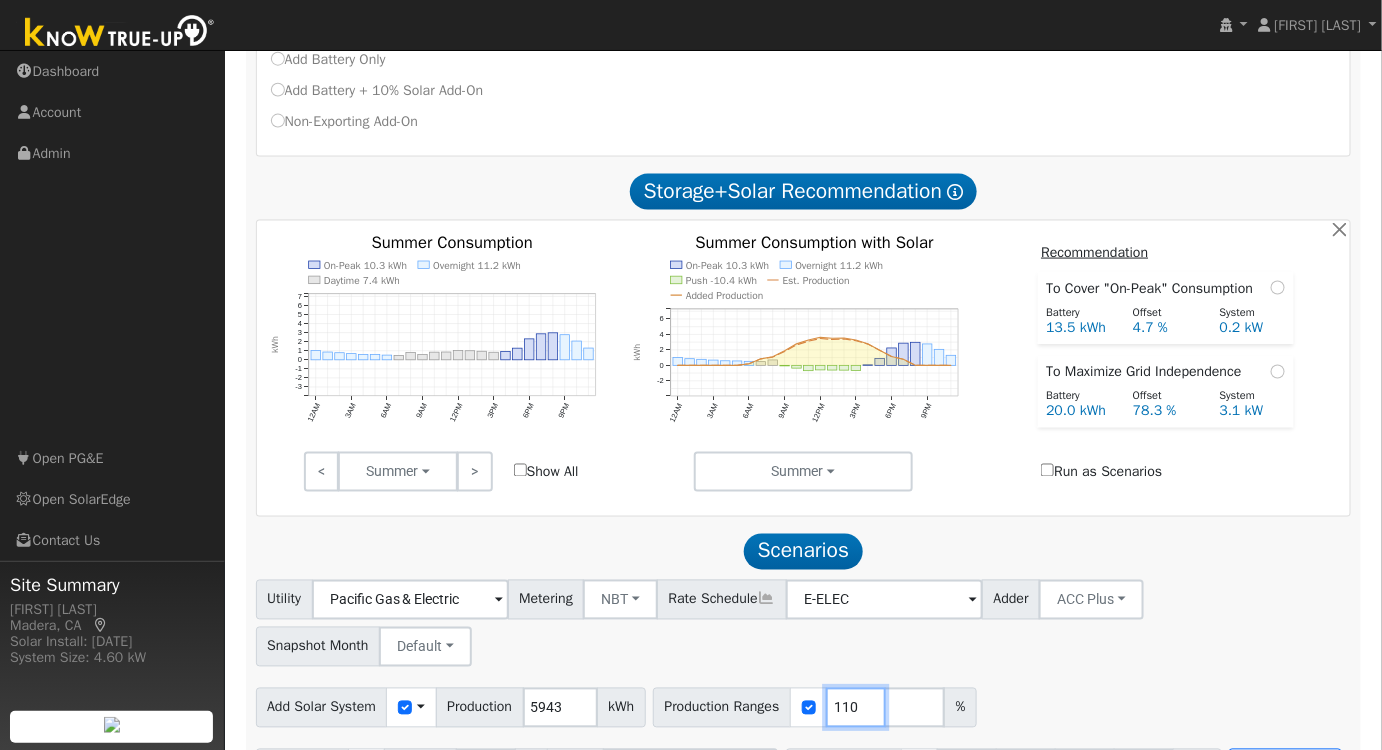 type on "110" 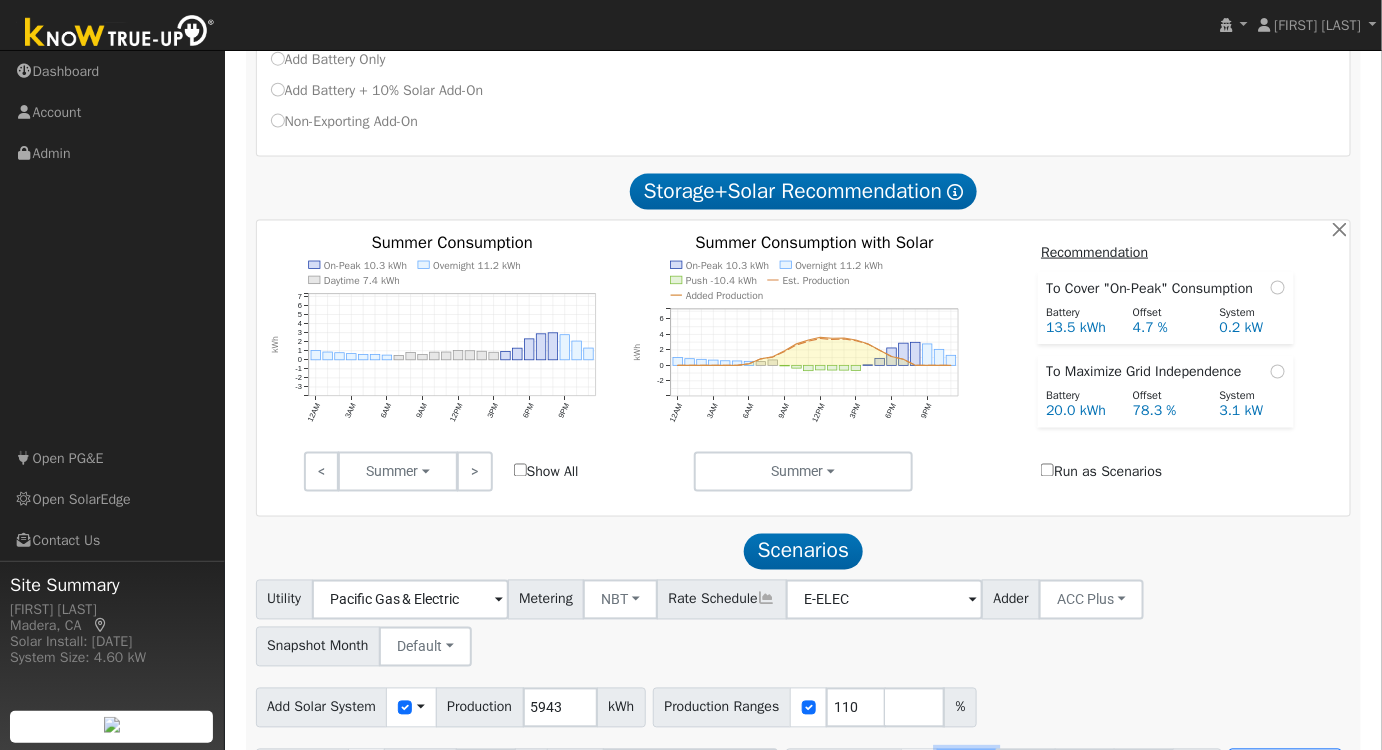 drag, startPoint x: 983, startPoint y: 710, endPoint x: 860, endPoint y: 724, distance: 123.79418 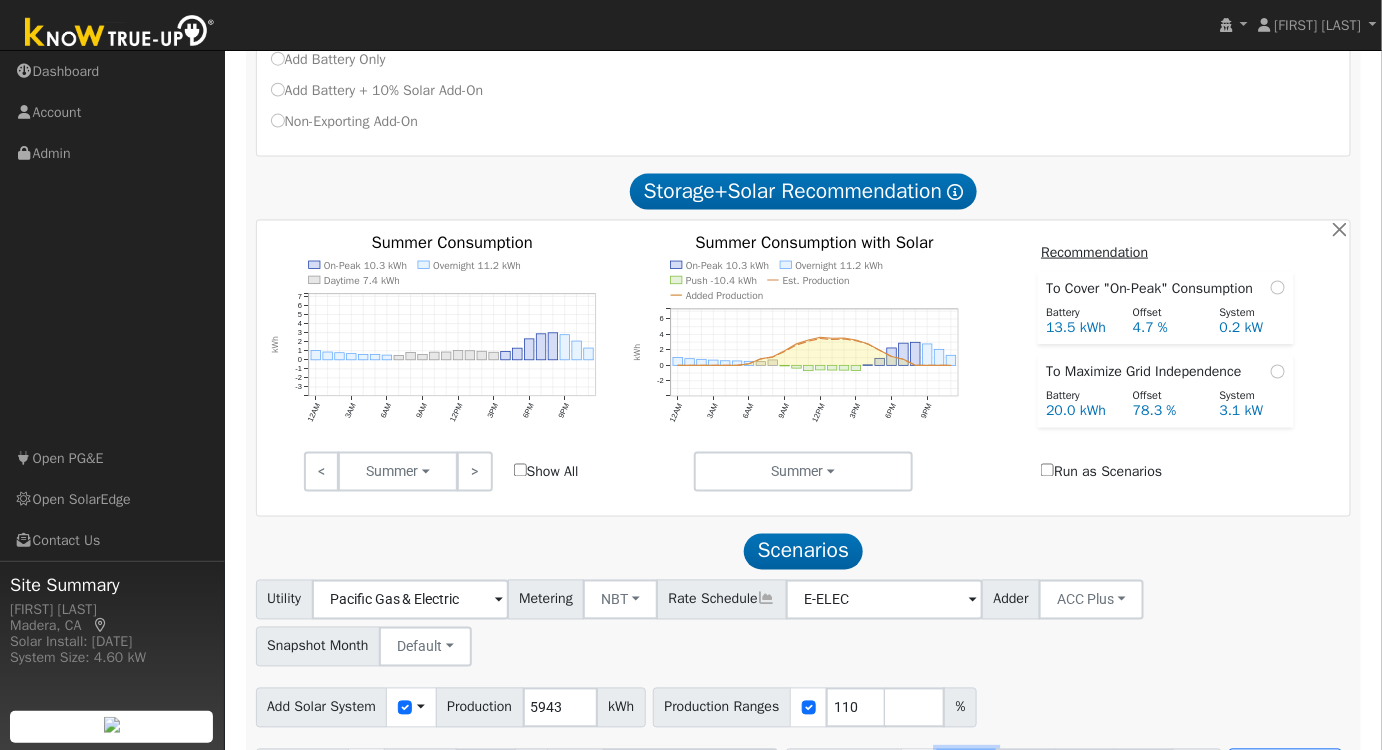 type on "10" 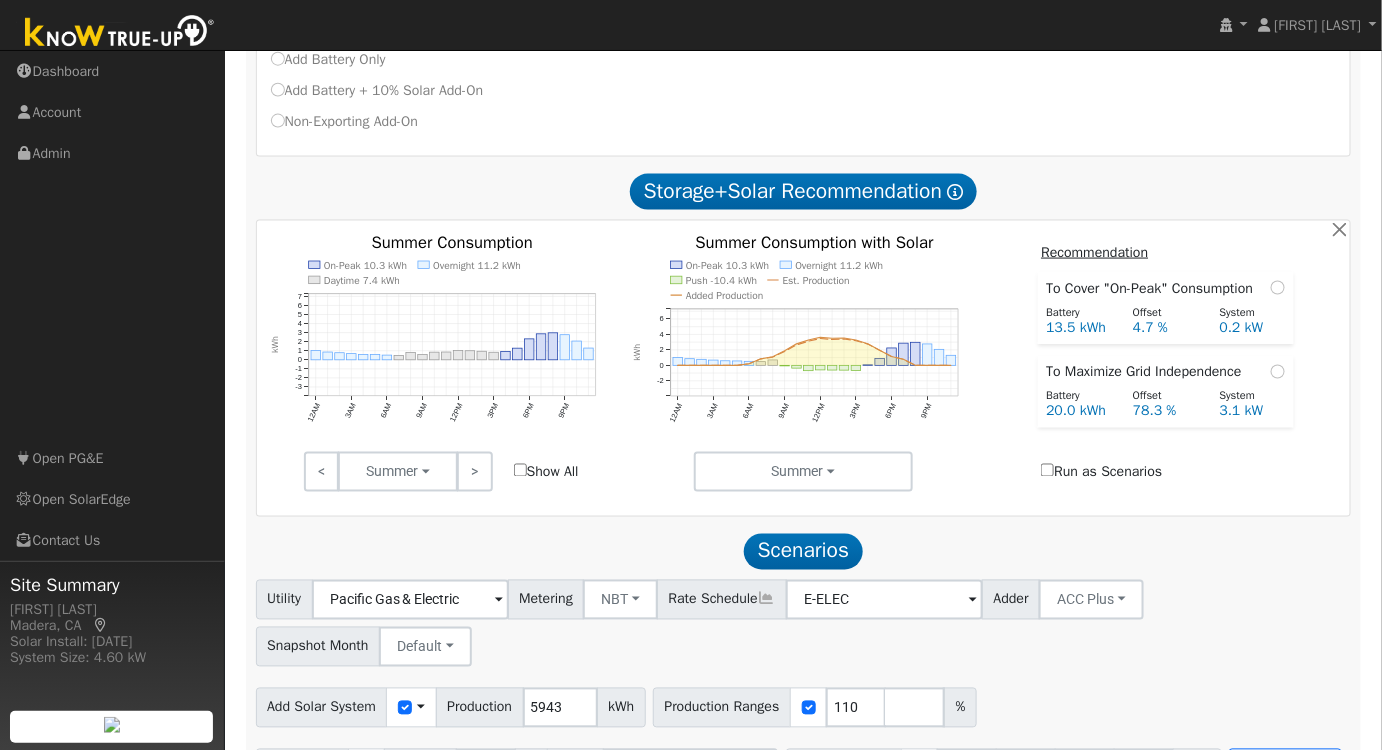 click on "Add Solar System Use CSV Data Production [NUMBER] kWh Production Ranges [NUMBER] %" at bounding box center [803, 704] 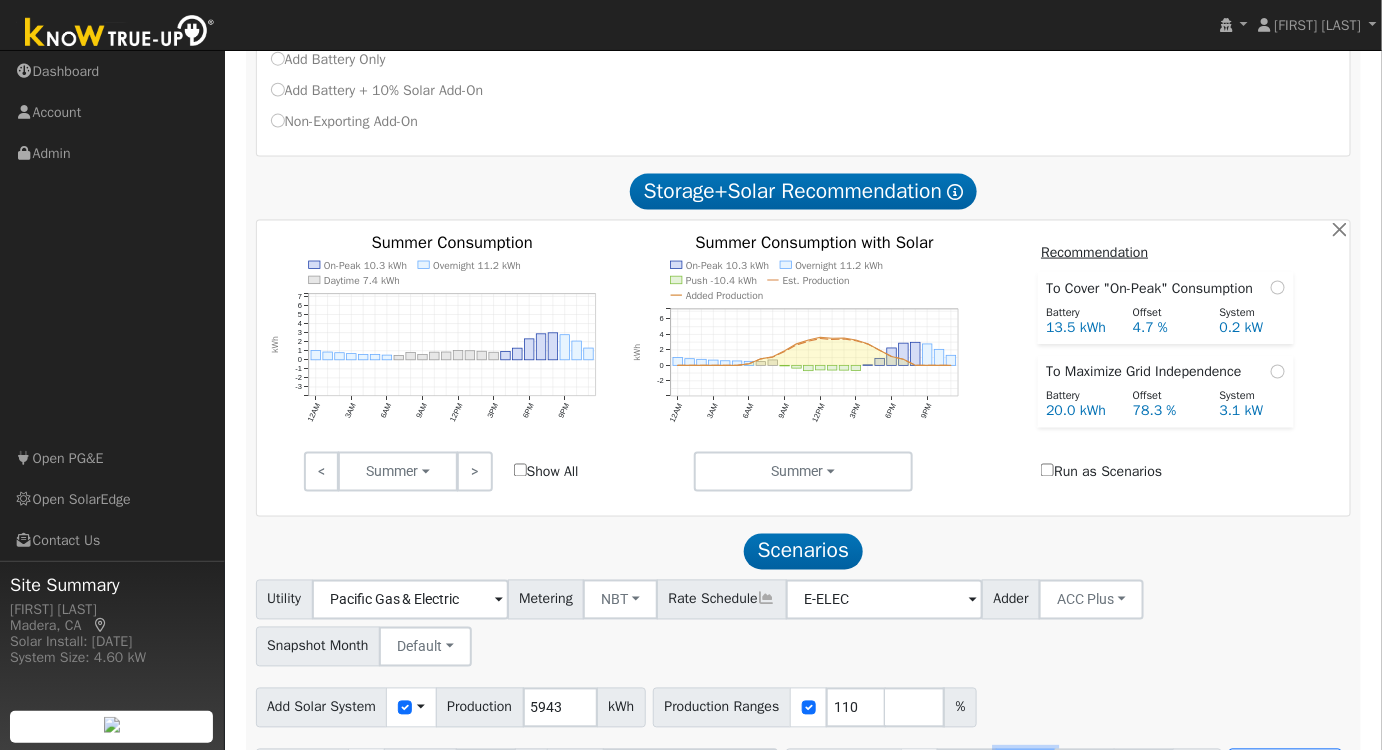drag, startPoint x: 971, startPoint y: 712, endPoint x: 884, endPoint y: 712, distance: 87 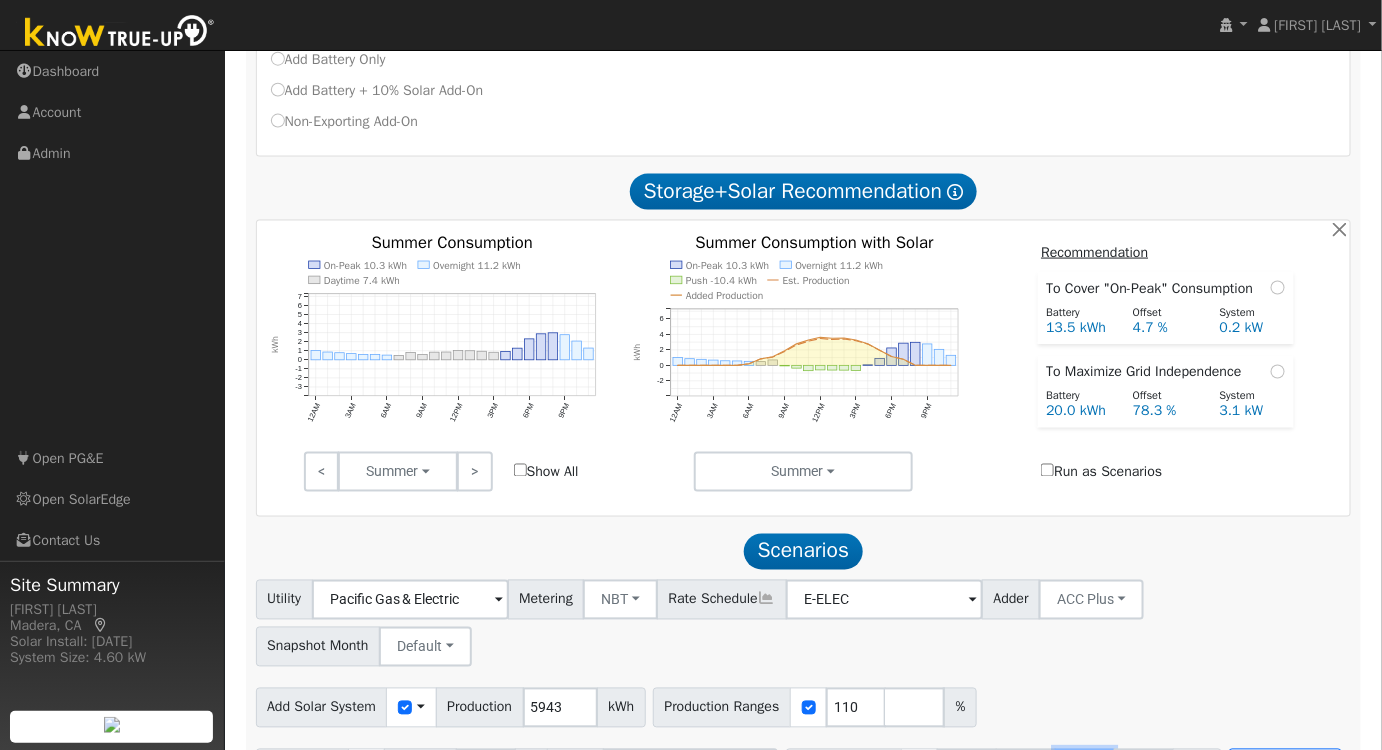 drag, startPoint x: 1096, startPoint y: 714, endPoint x: 1018, endPoint y: 713, distance: 78.00641 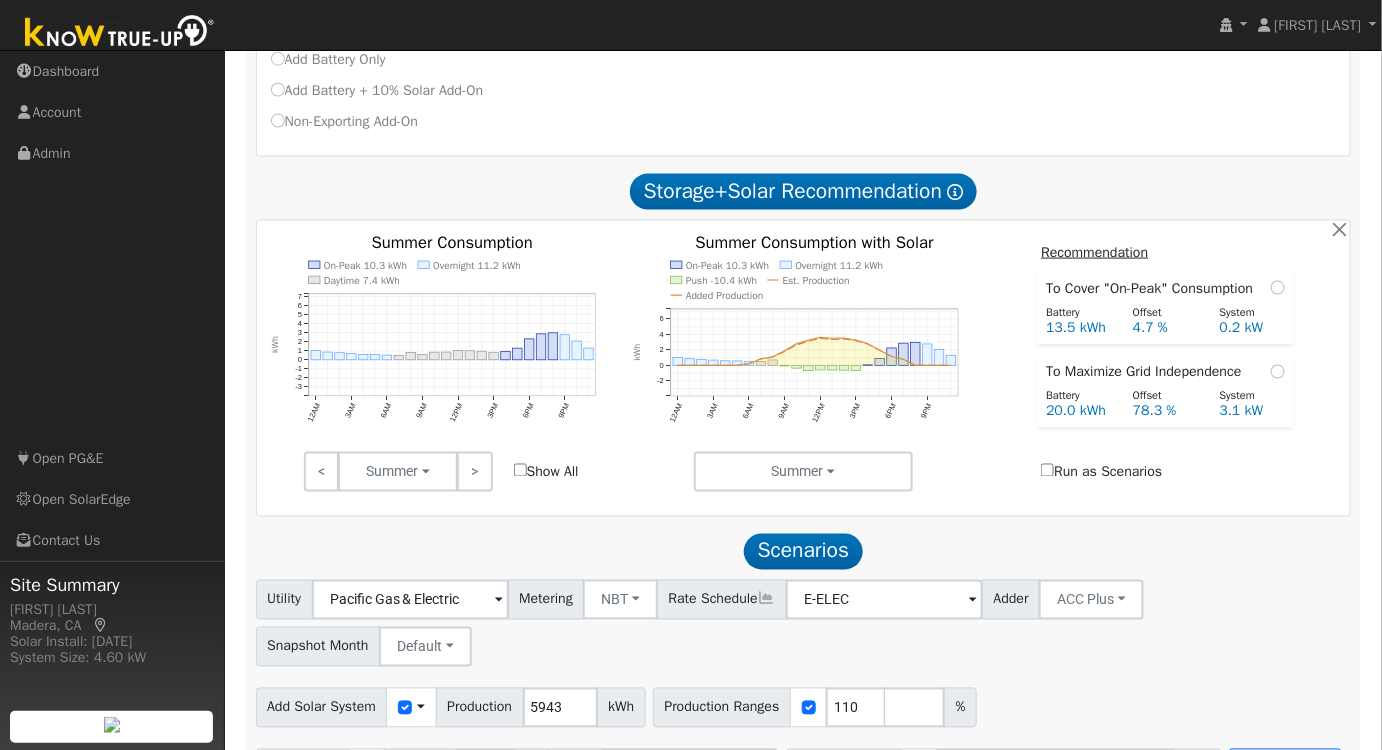click on "Add Solar System Use CSV Data Production [NUMBER] kWh Production Ranges [NUMBER] %" at bounding box center (803, 704) 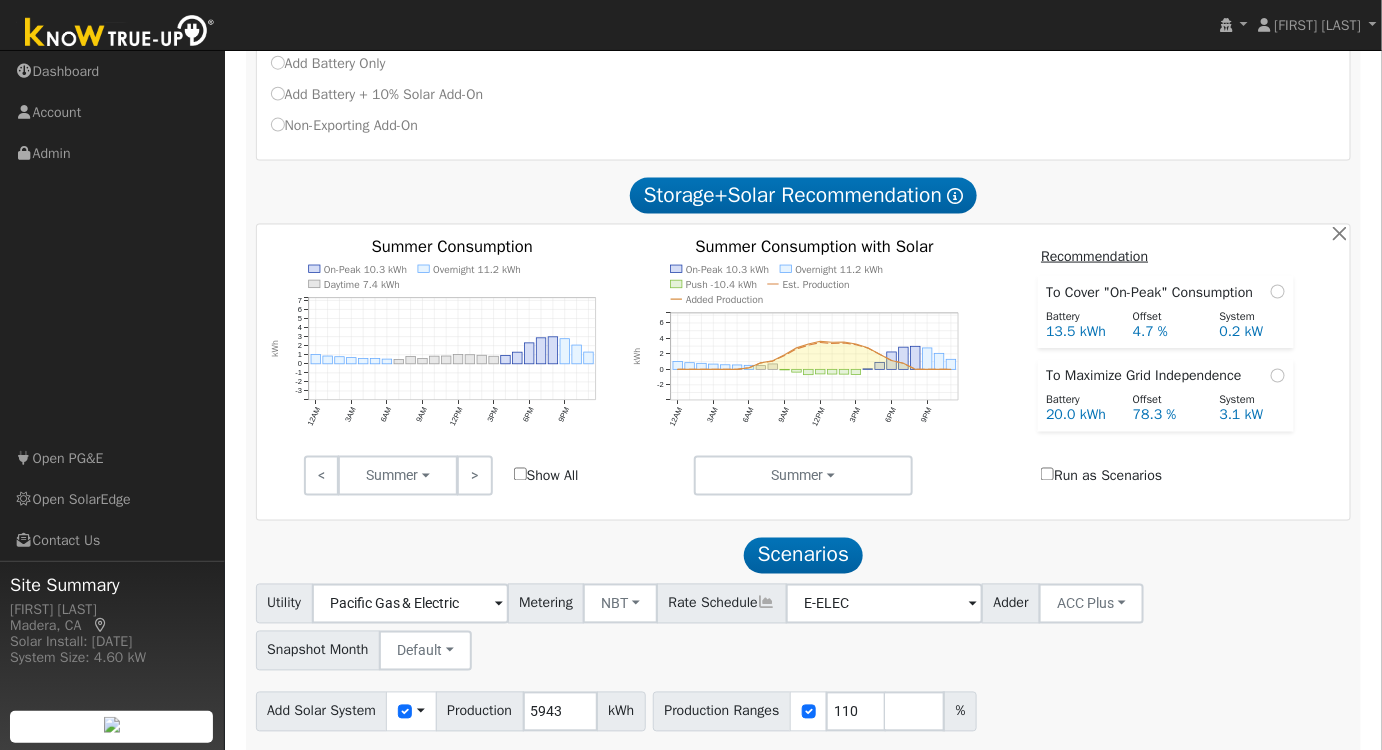 scroll, scrollTop: 856, scrollLeft: 0, axis: vertical 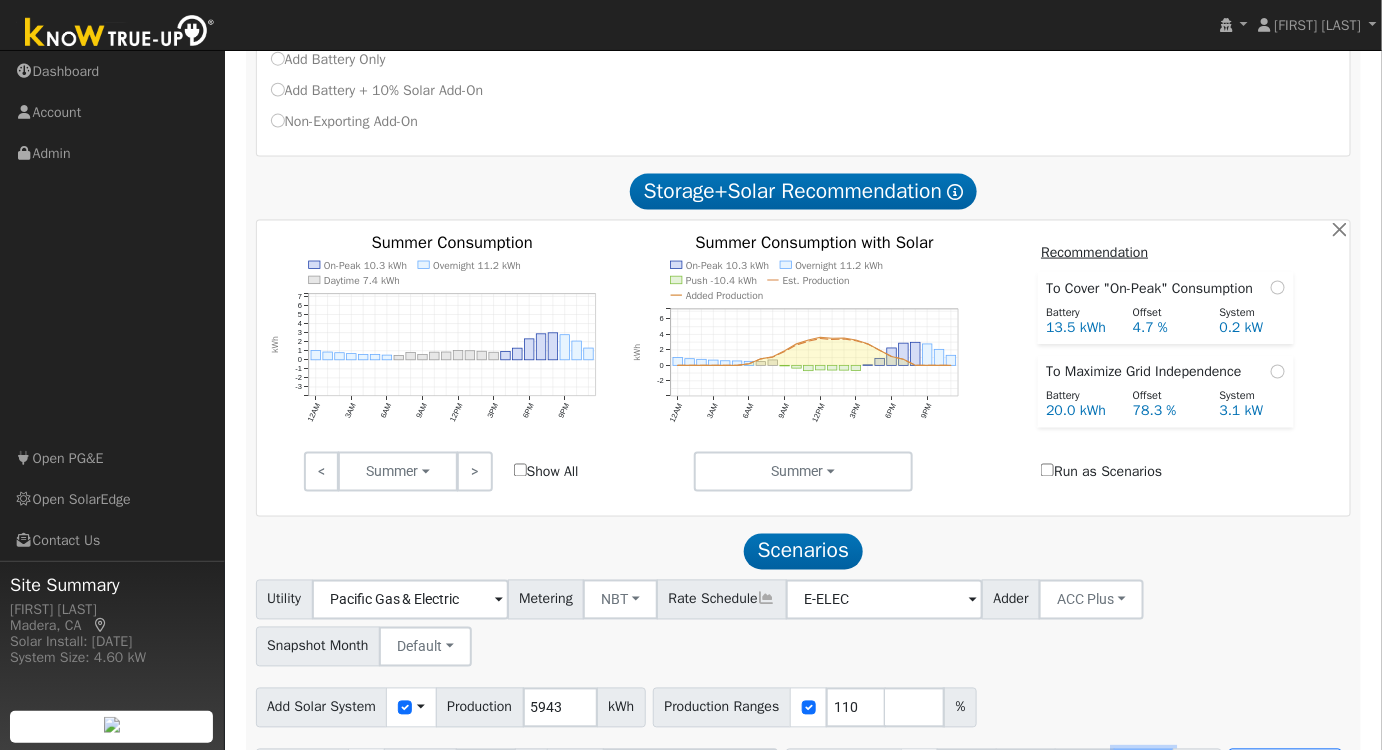 click at bounding box center [1144, 769] 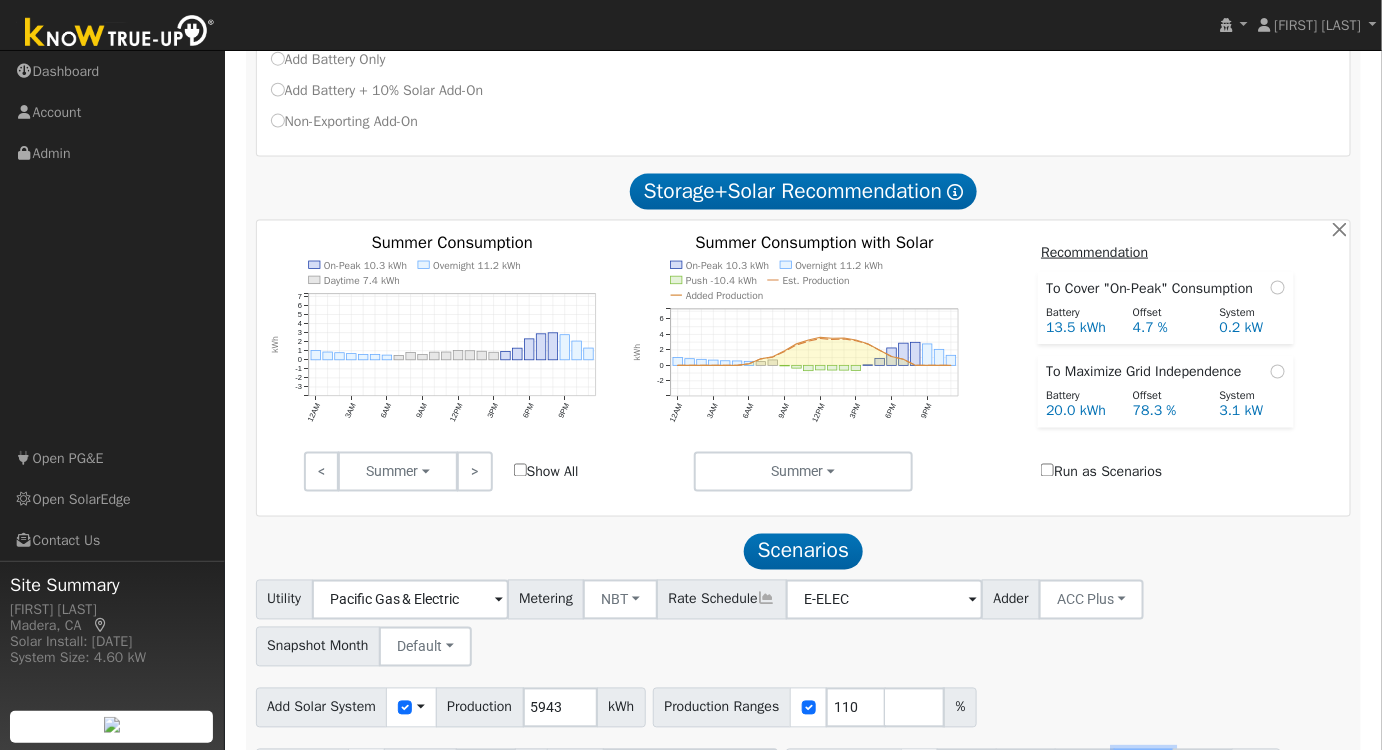 type on "30" 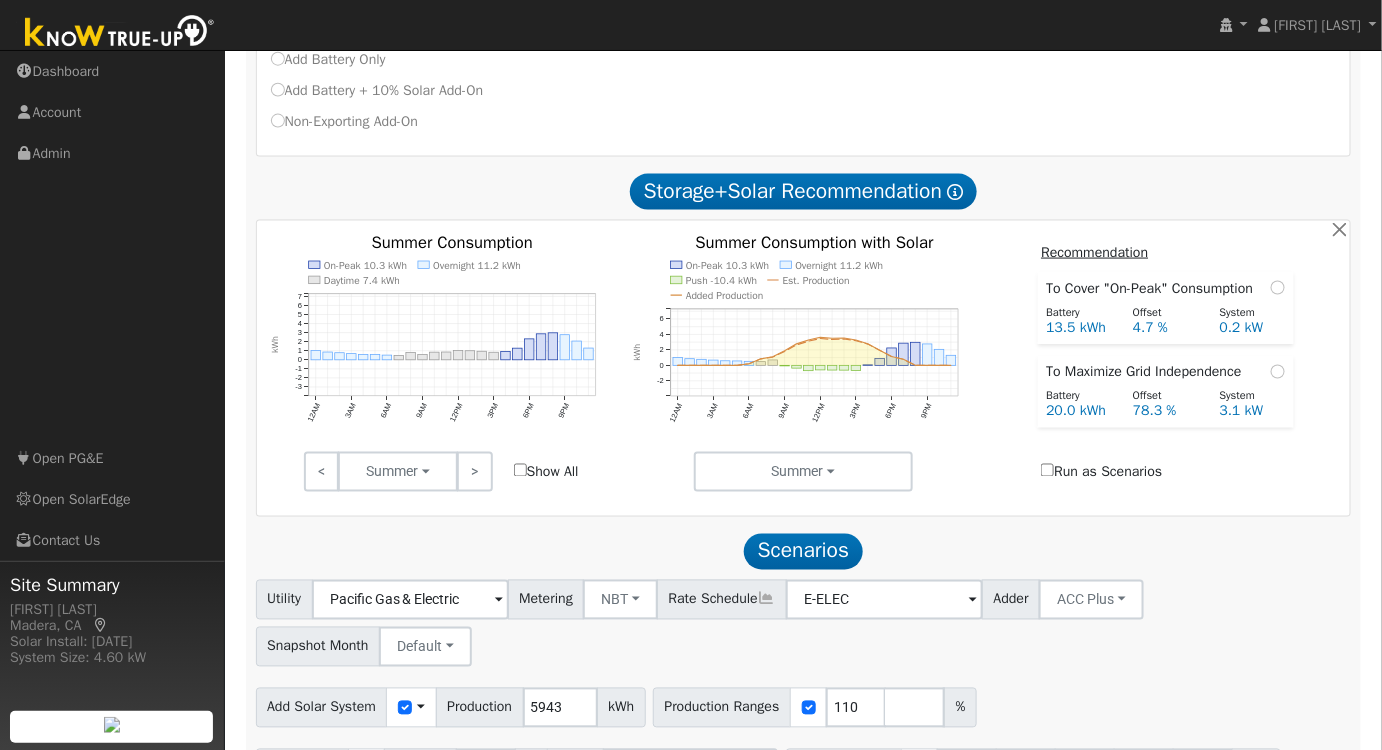 click on "Utility Pacific Gas & Electric Metering NBT NEM NBT  Rate Schedule  E-ELEC Adder ACC Plus - None - ACC Plus SB-535 Snapshot Month Default Jan Feb Mar Apr May Jun Jul Aug Sep Oct Nov Dec" at bounding box center [803, 620] 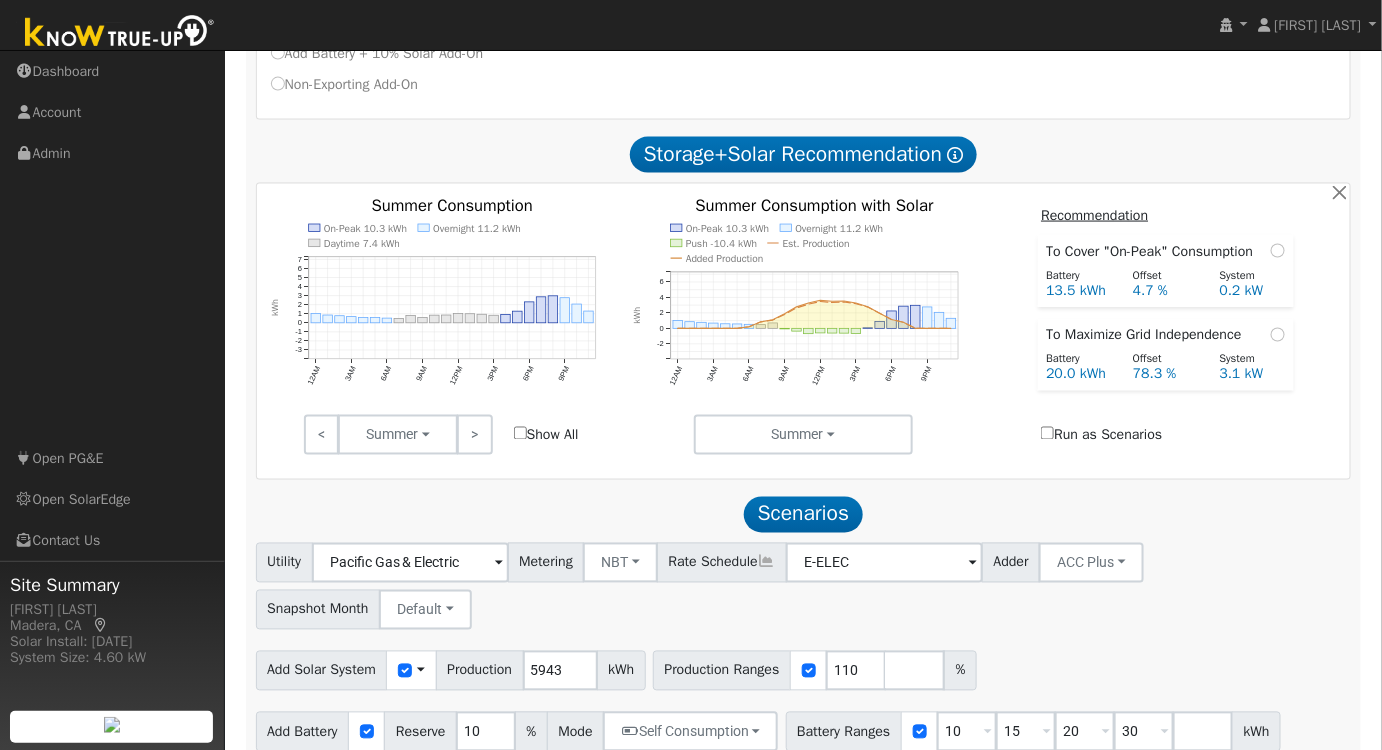 scroll, scrollTop: 904, scrollLeft: 0, axis: vertical 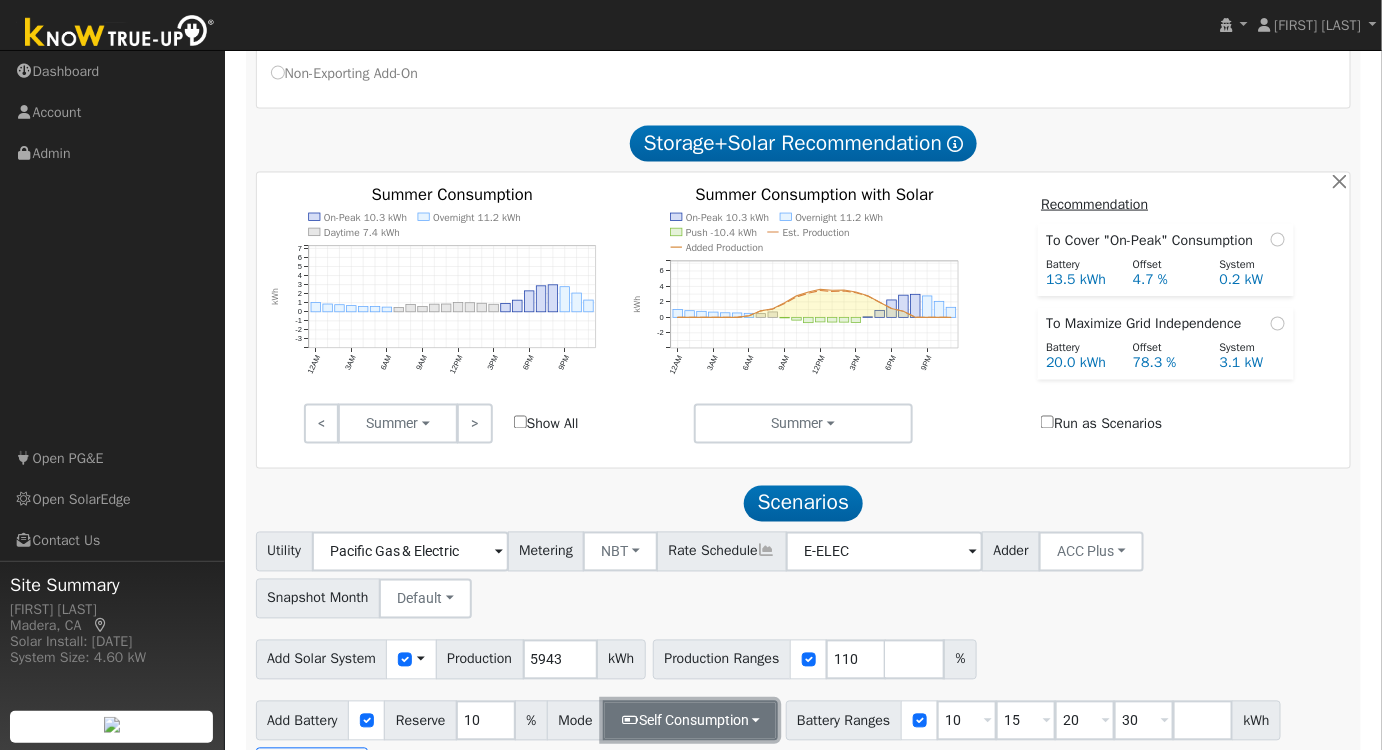 click on "Self Consumption" at bounding box center [690, 721] 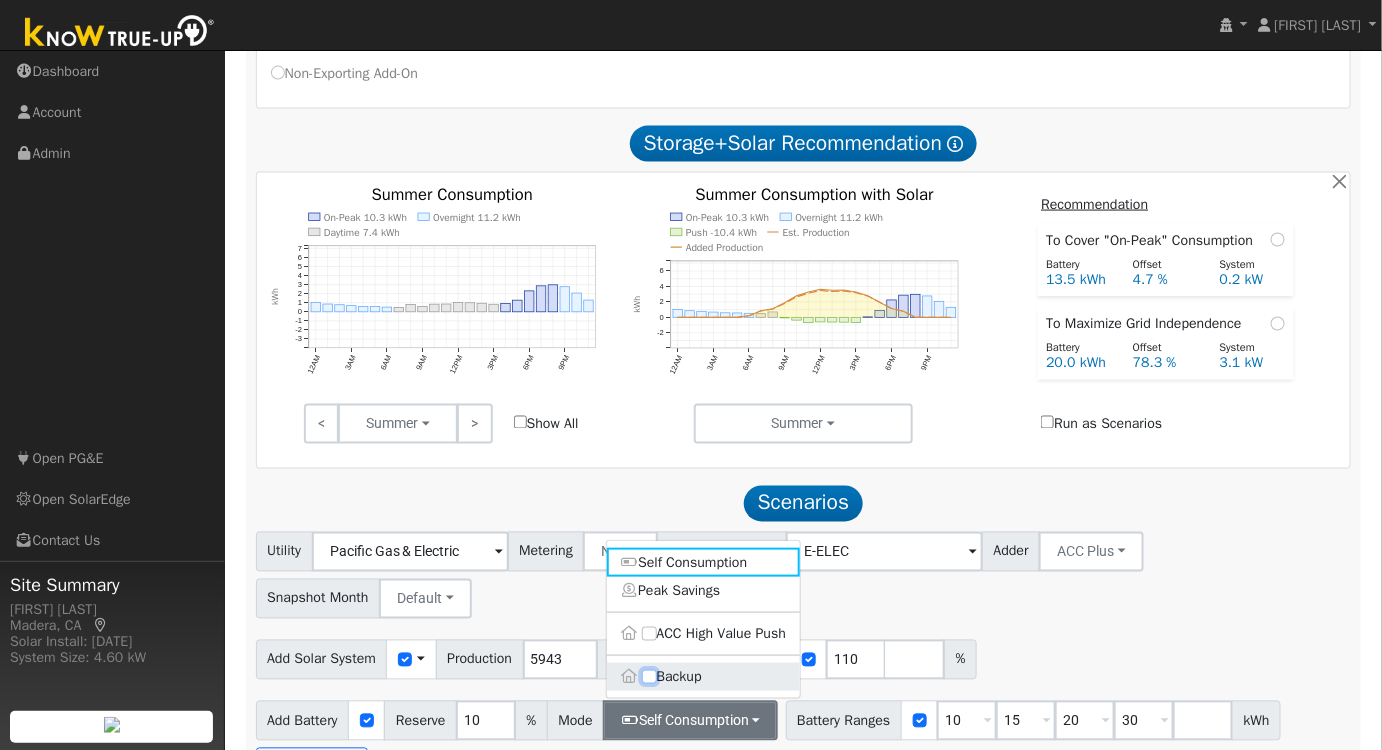 click on "Backup" at bounding box center [649, 677] 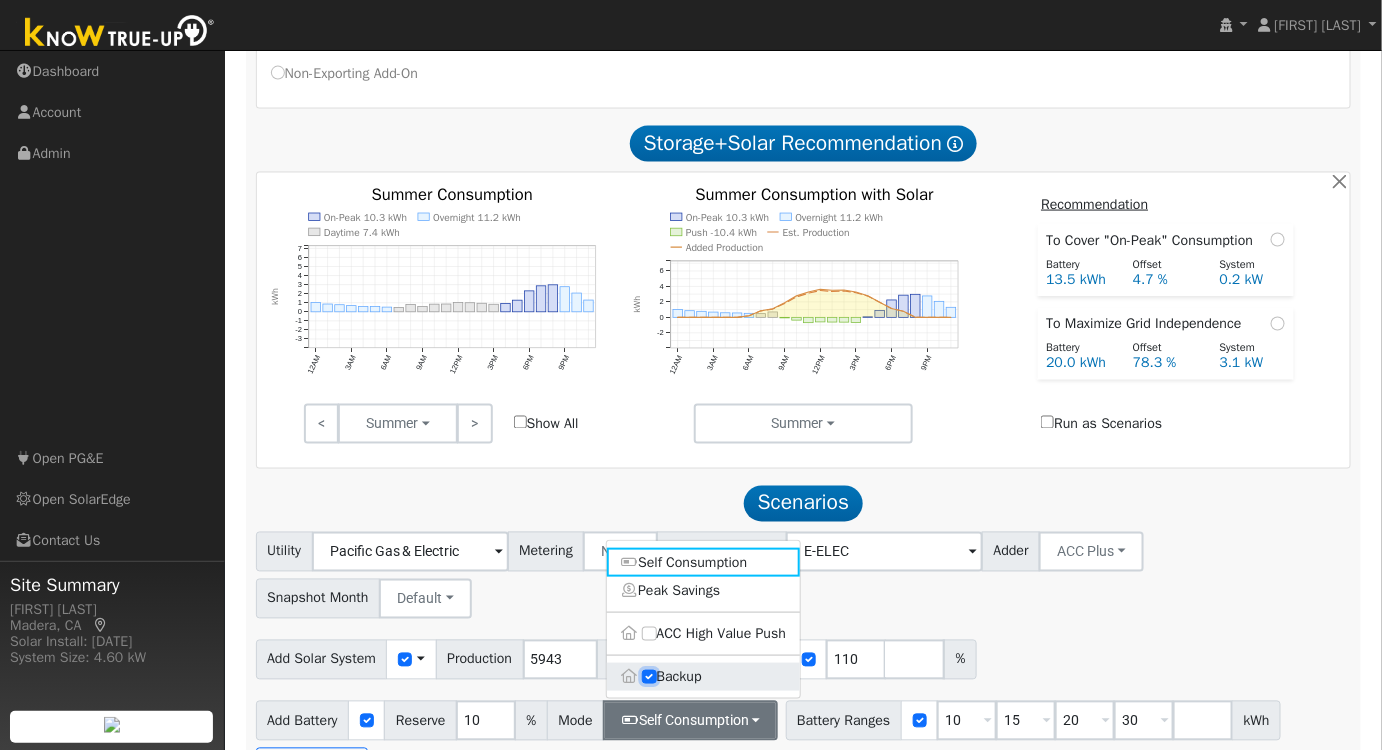 type on "20" 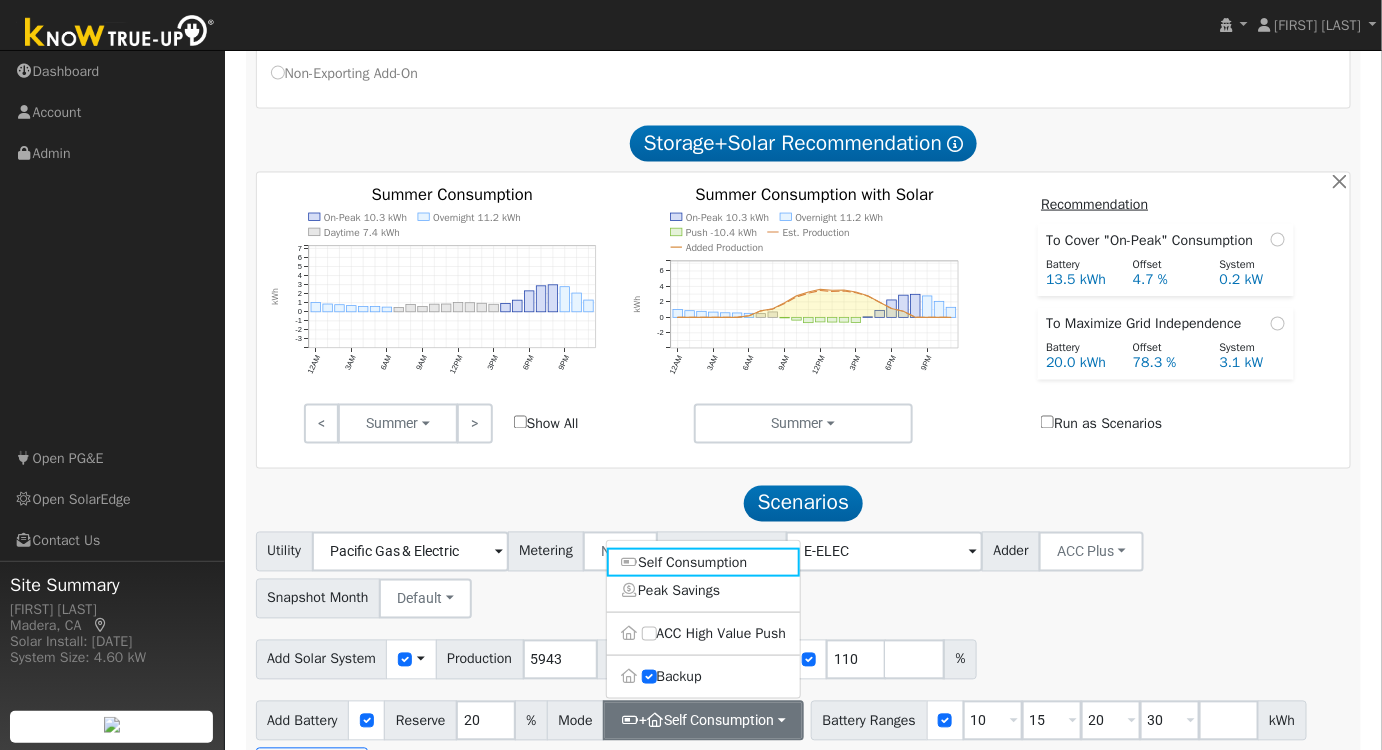 click on "Scenarios   Scenario" at bounding box center [804, 503] 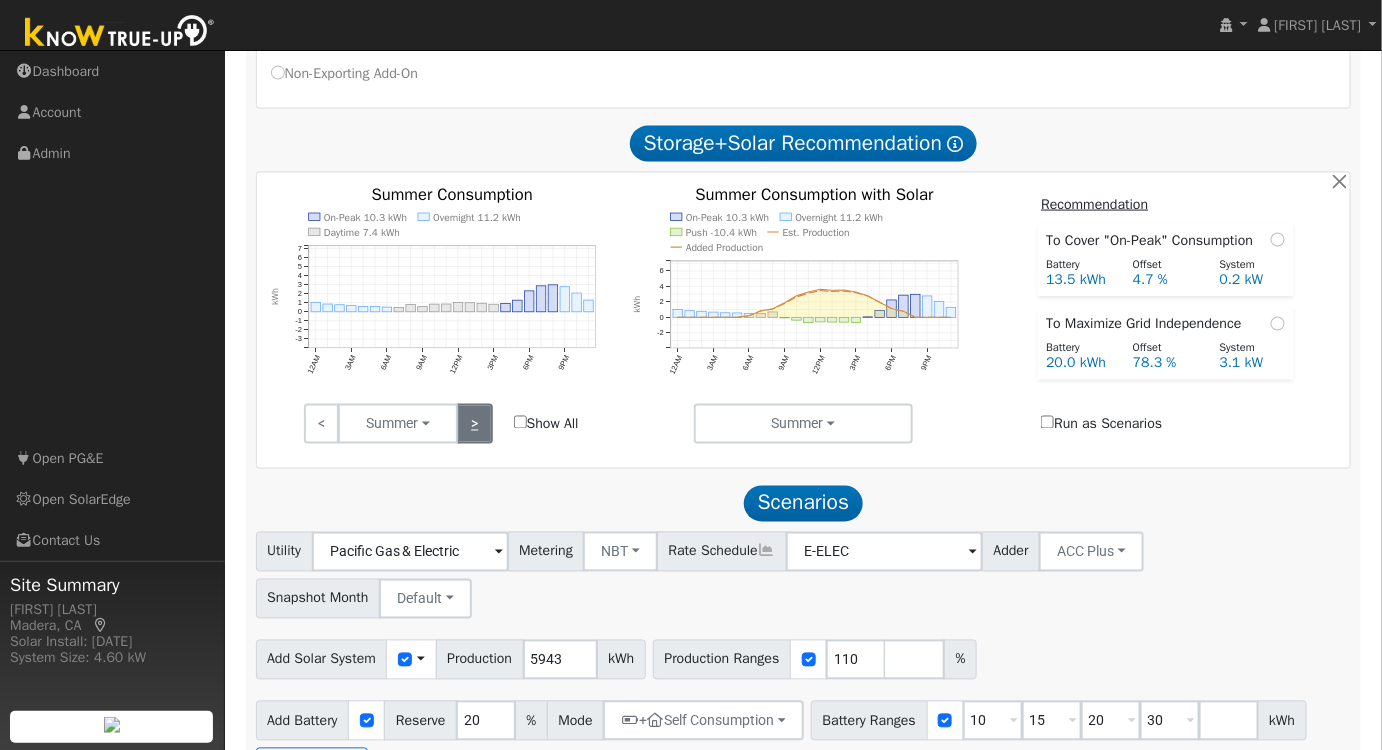 click on ">" at bounding box center [474, 424] 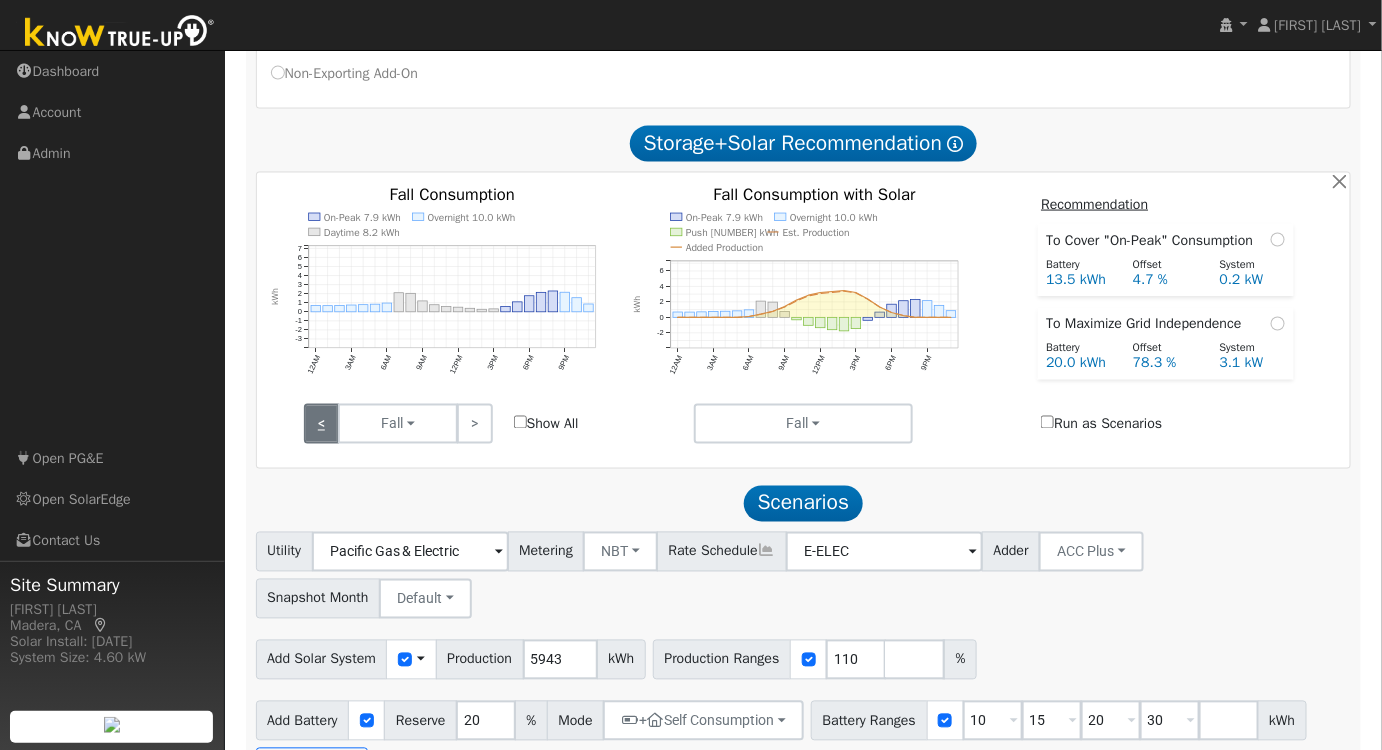 click on "<" at bounding box center [321, 424] 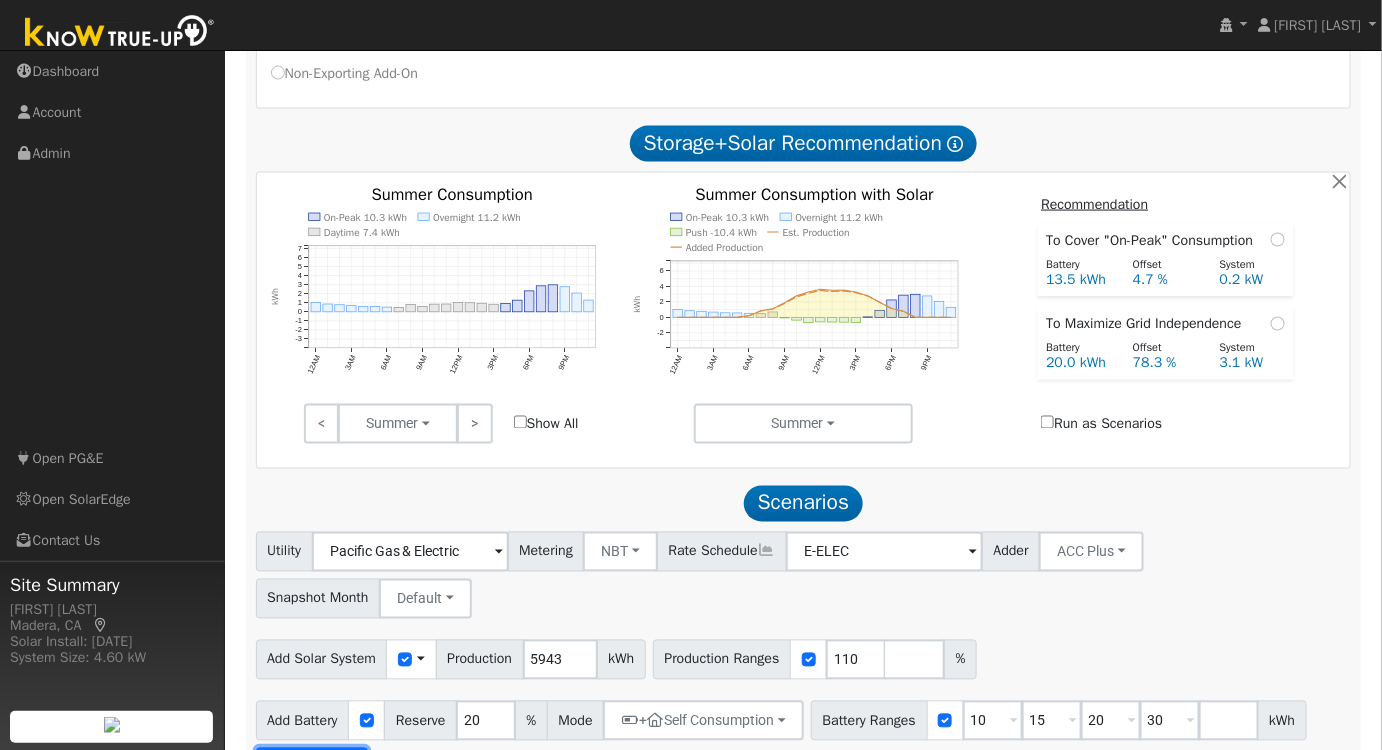 click on "Run Scenarios" at bounding box center [312, 768] 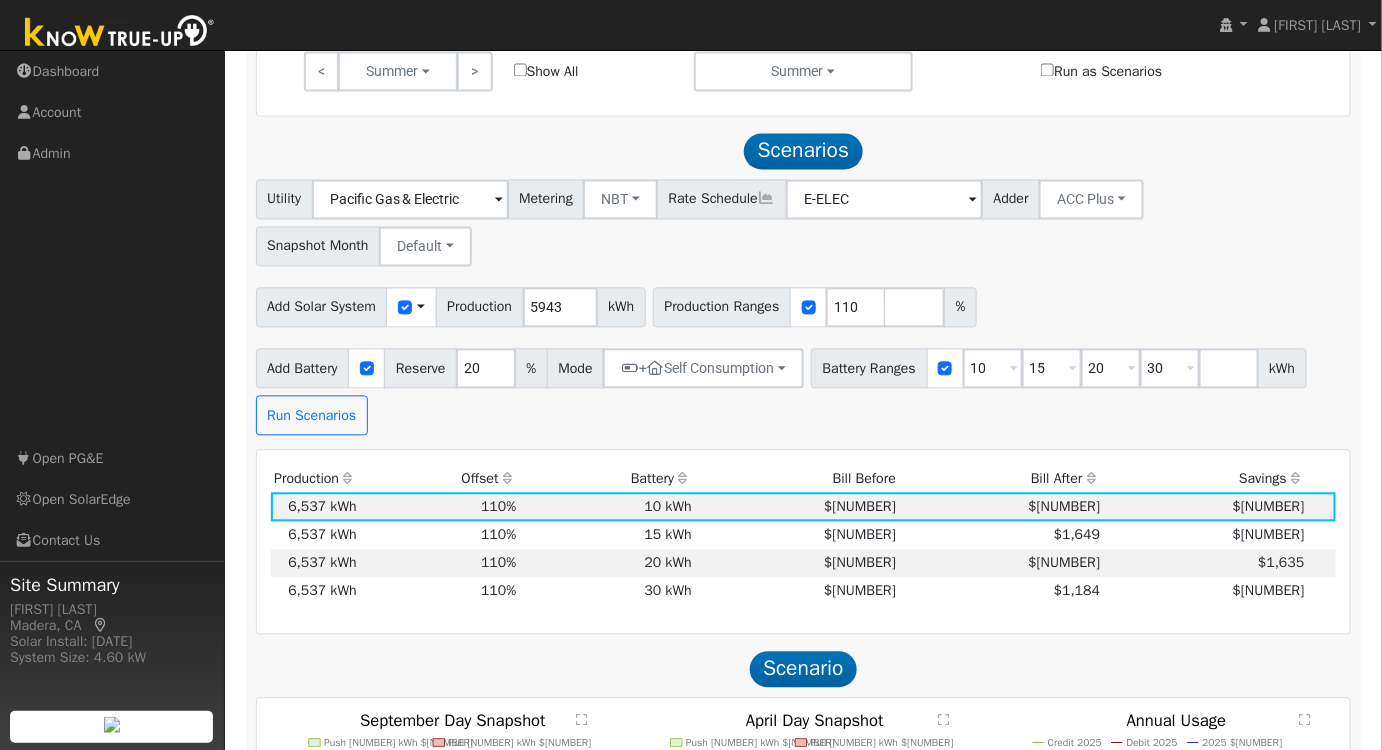 scroll, scrollTop: 1269, scrollLeft: 0, axis: vertical 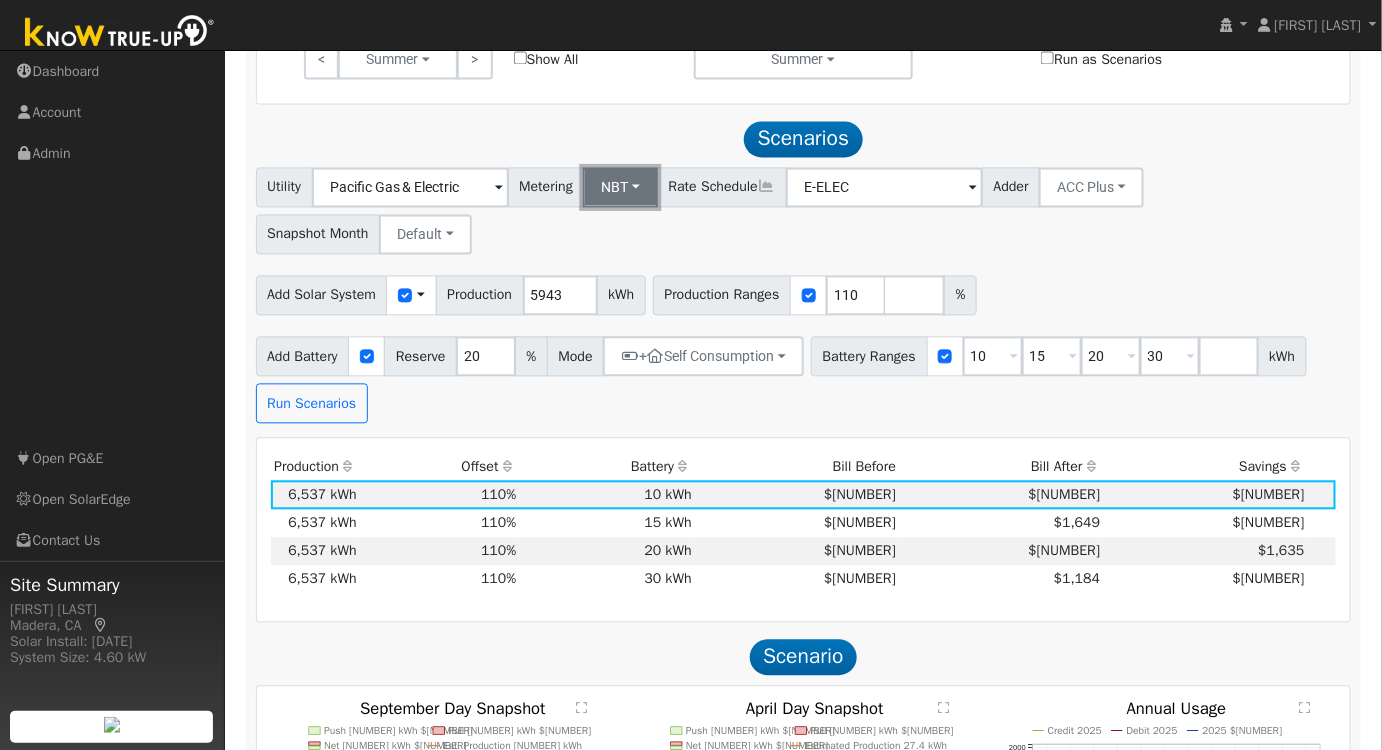 click on "NBT" at bounding box center (620, 187) 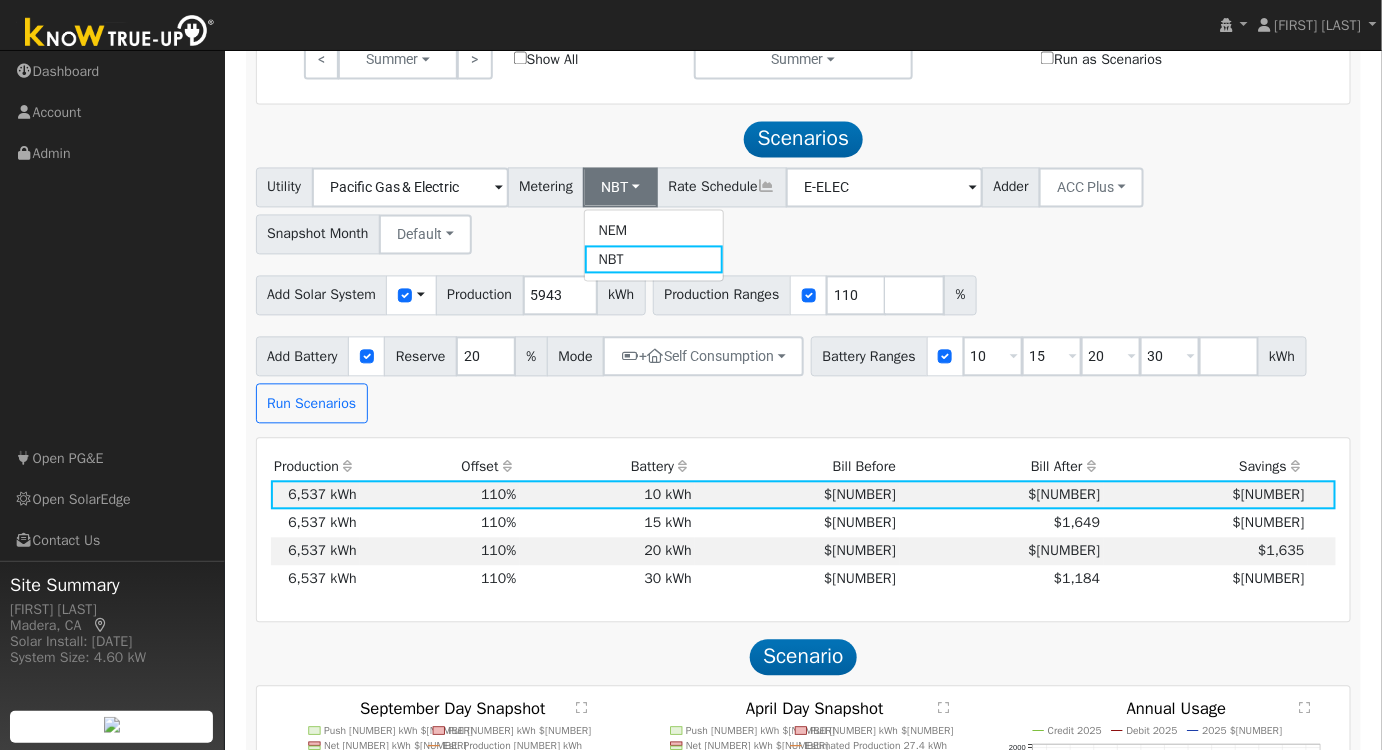 click on "NEM" at bounding box center (654, 231) 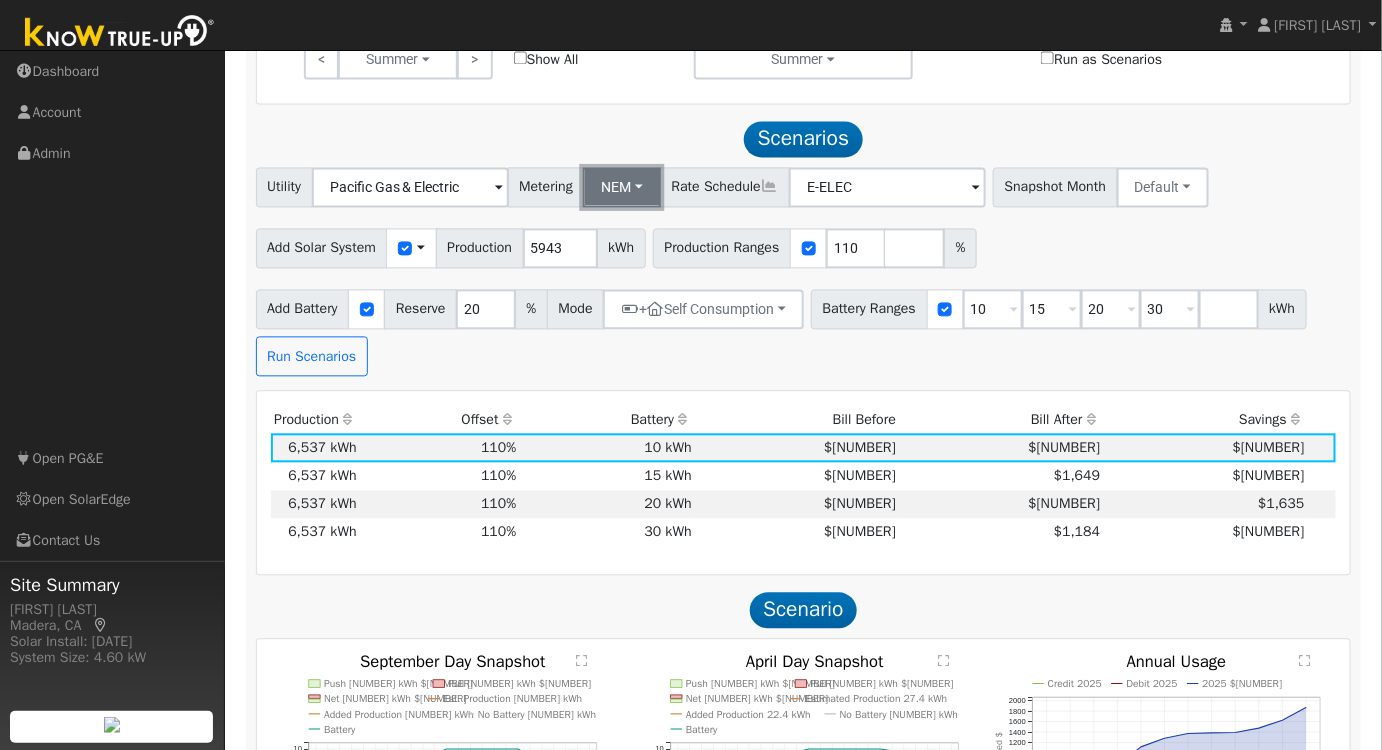 click on "NEM" at bounding box center [622, 187] 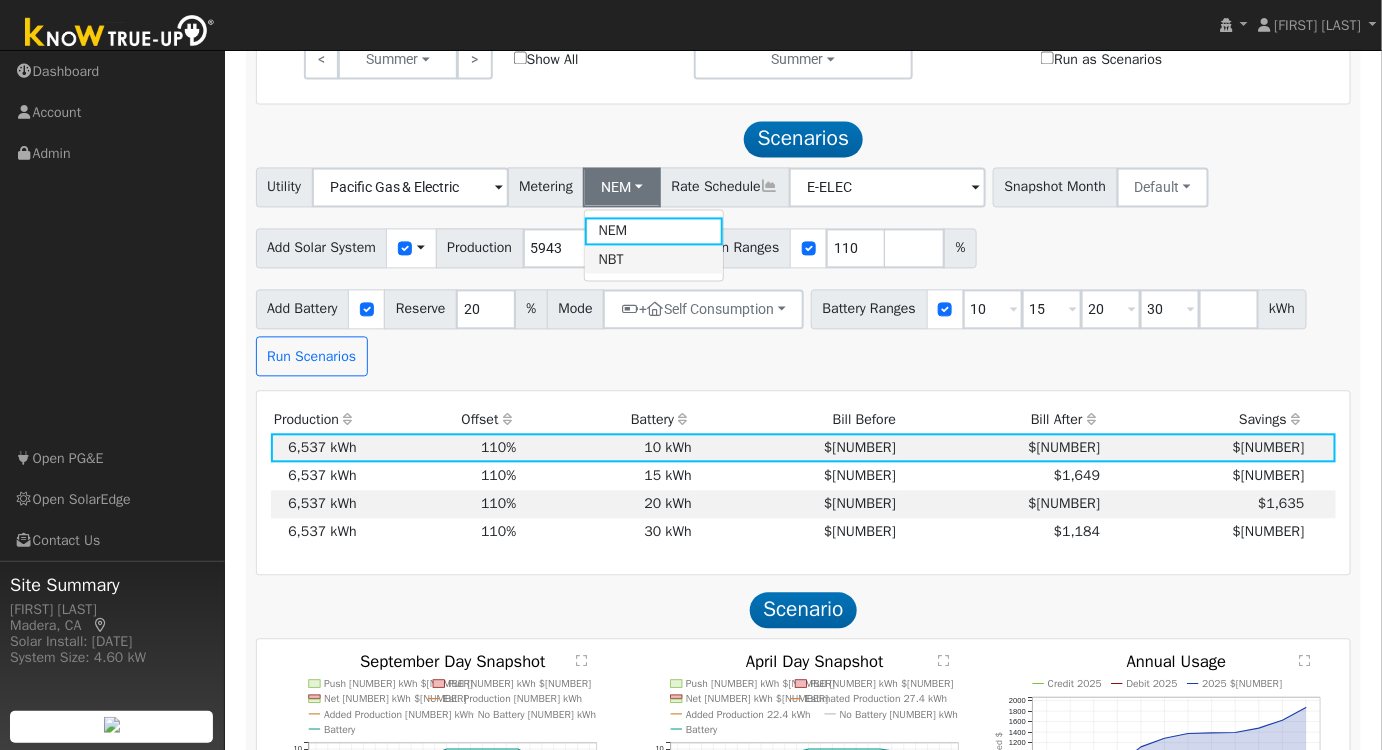 click on "NBT" at bounding box center [654, 259] 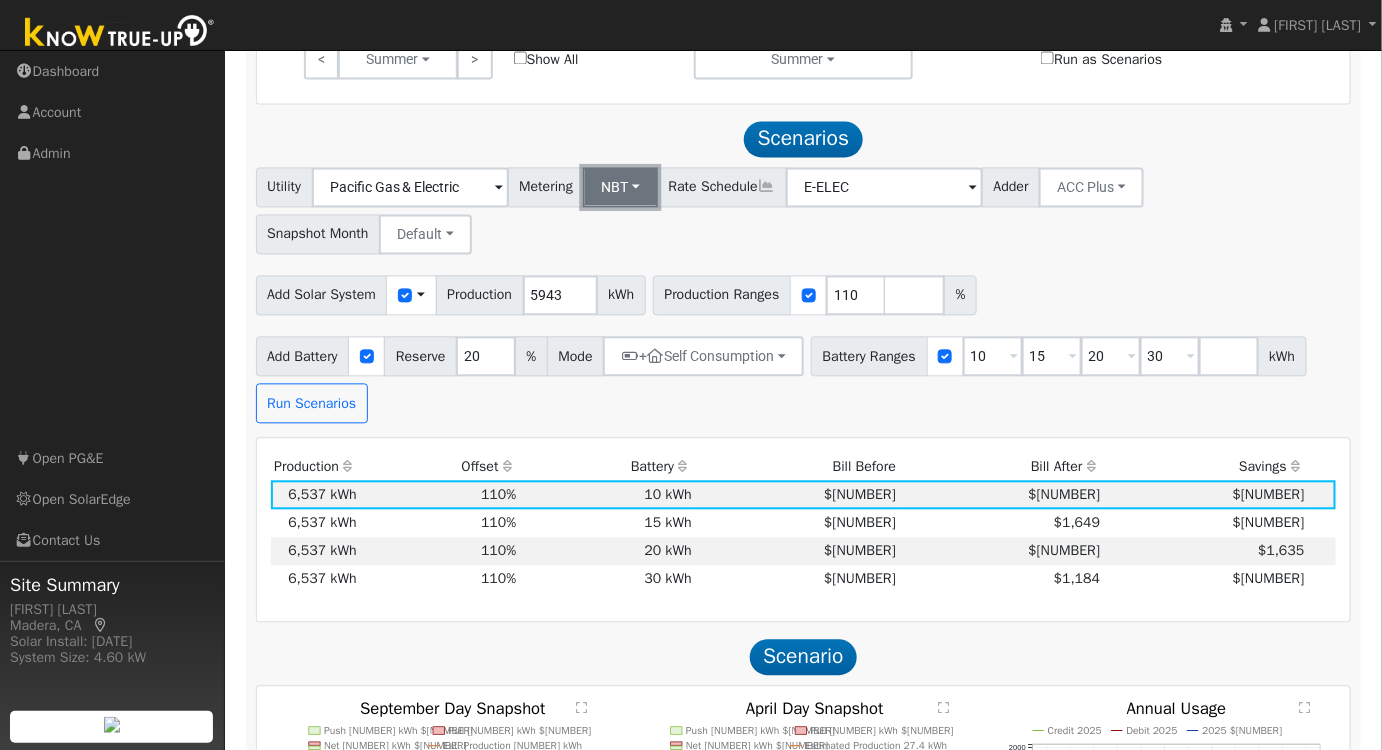 click on "NBT" at bounding box center (620, 187) 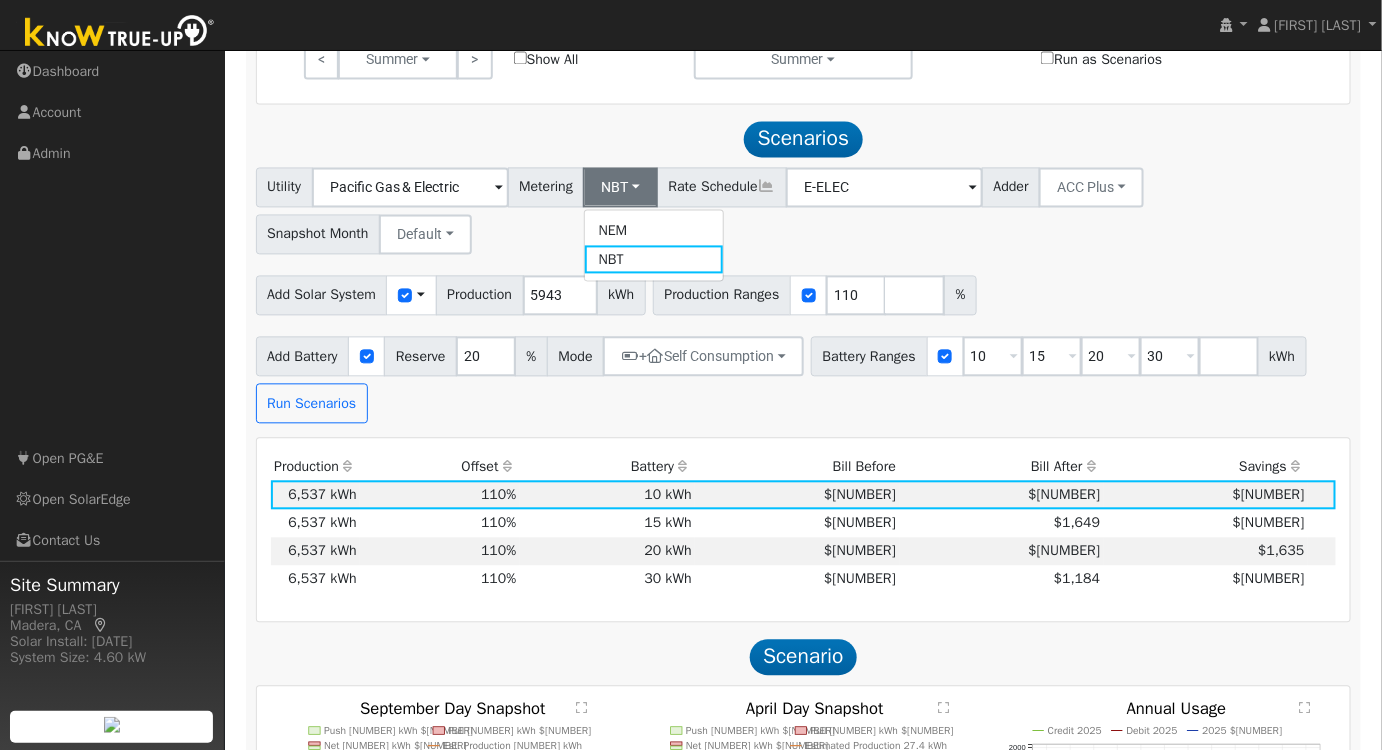 drag, startPoint x: 625, startPoint y: 174, endPoint x: 625, endPoint y: 189, distance: 15 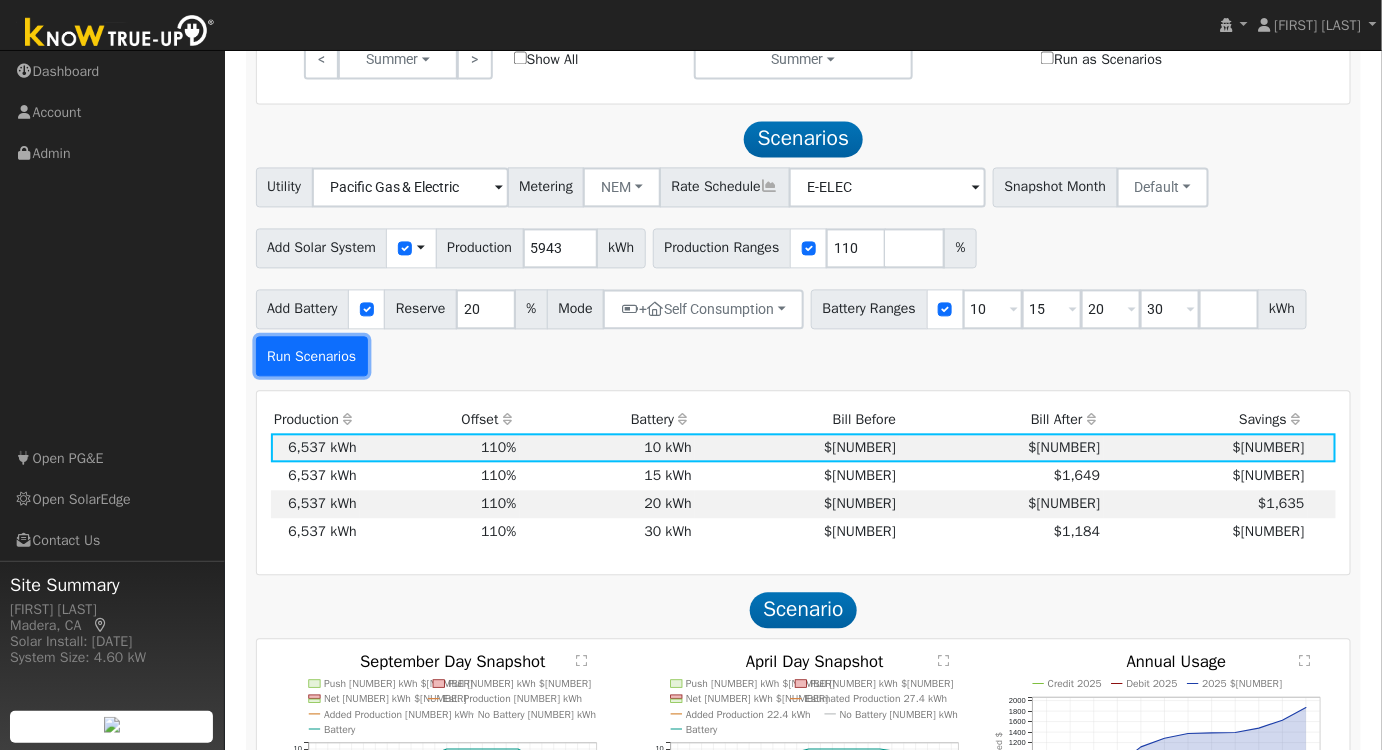 click on "Run Scenarios" at bounding box center [312, 356] 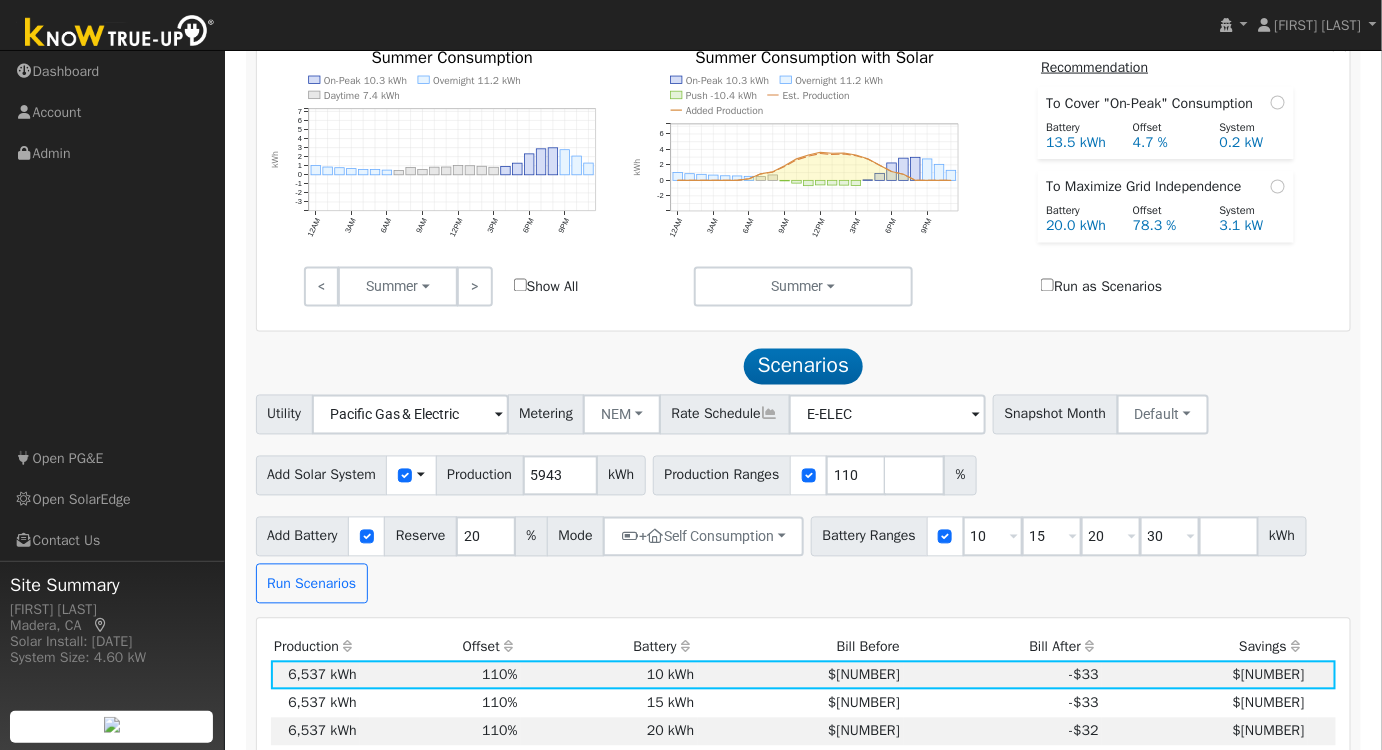 scroll, scrollTop: 1090, scrollLeft: 0, axis: vertical 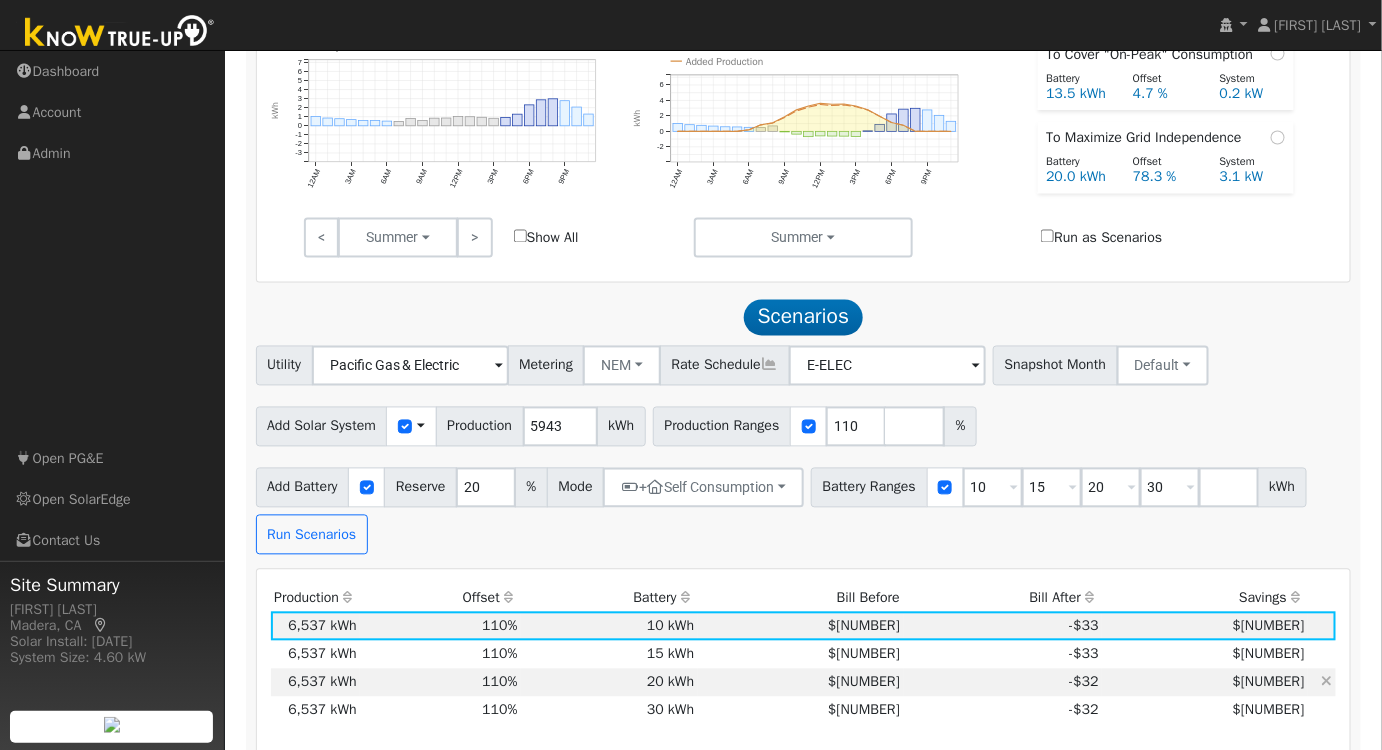 click on "20 kWh" at bounding box center (609, 683) 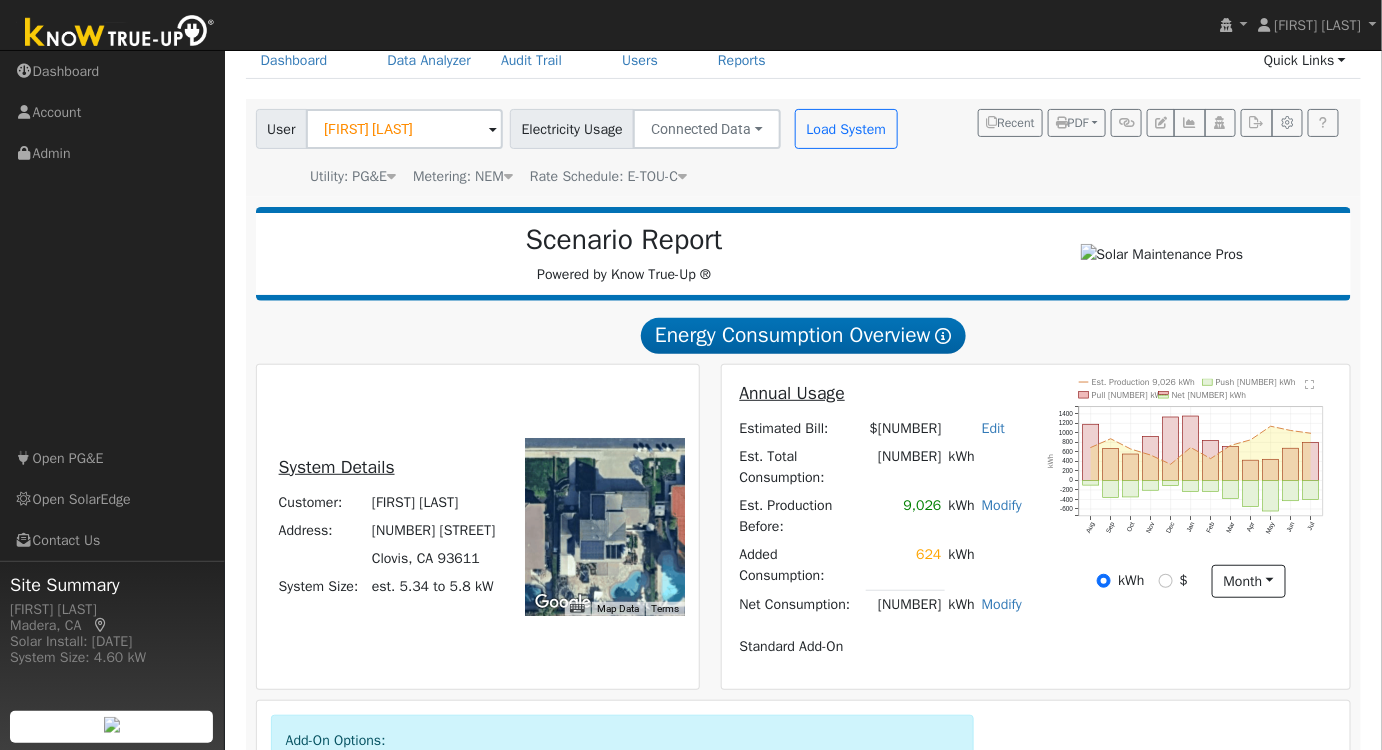 scroll, scrollTop: 0, scrollLeft: 0, axis: both 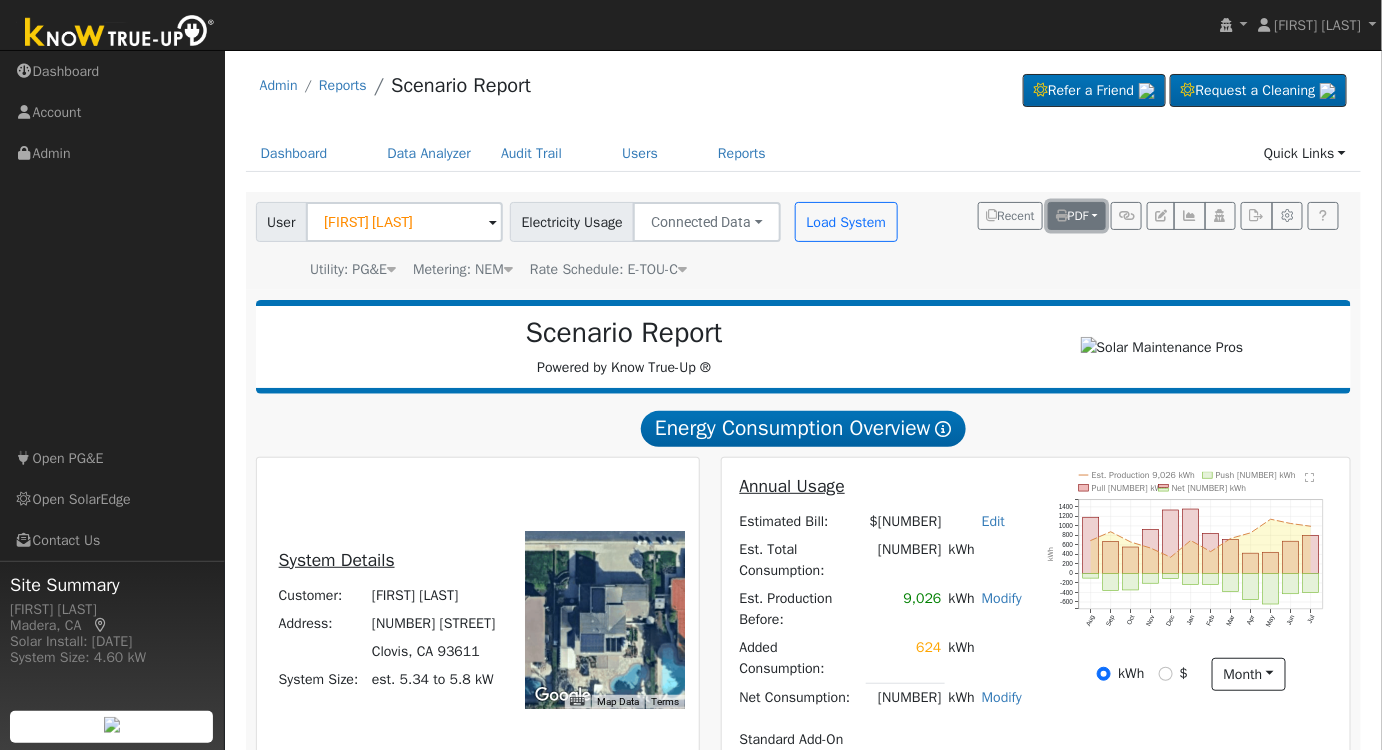 click on "PDF" at bounding box center [1072, 216] 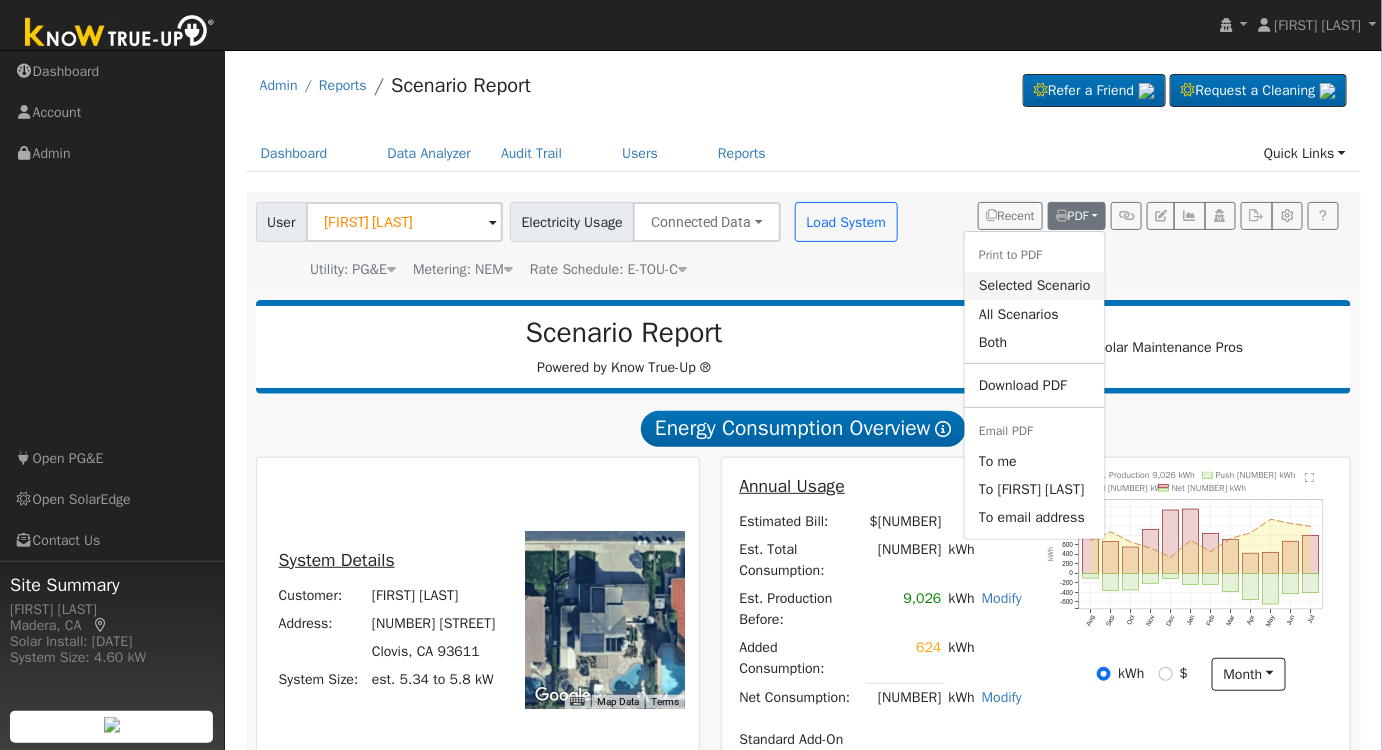 click on "Selected Scenario" at bounding box center (1035, 286) 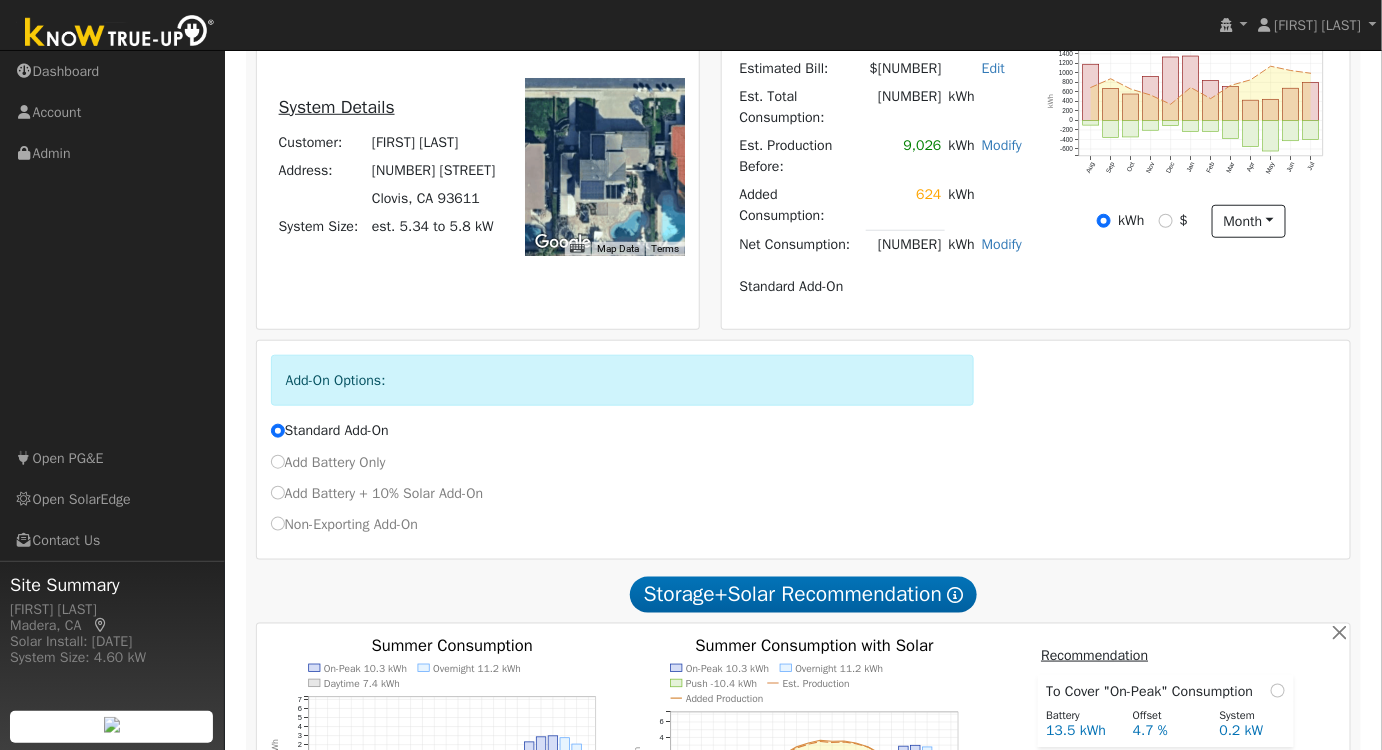 scroll, scrollTop: 636, scrollLeft: 0, axis: vertical 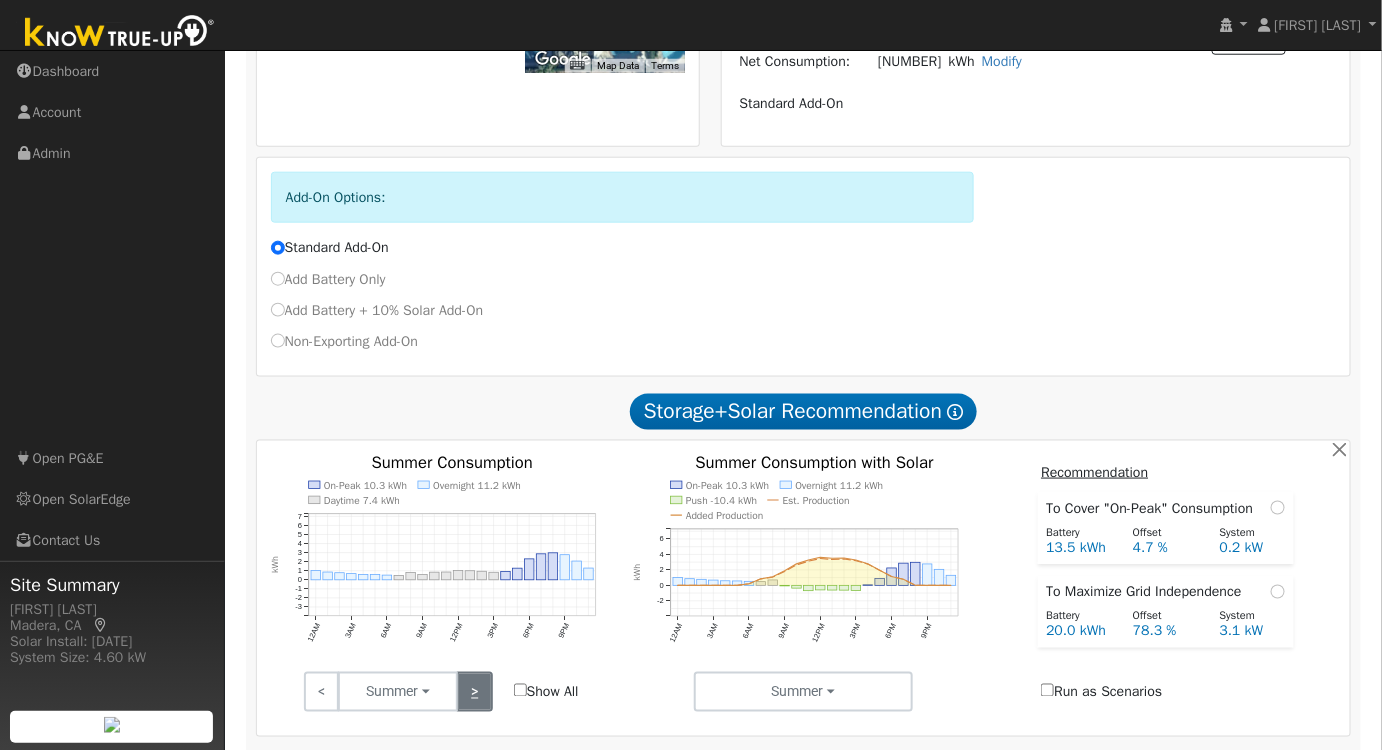 click on ">" at bounding box center (474, 692) 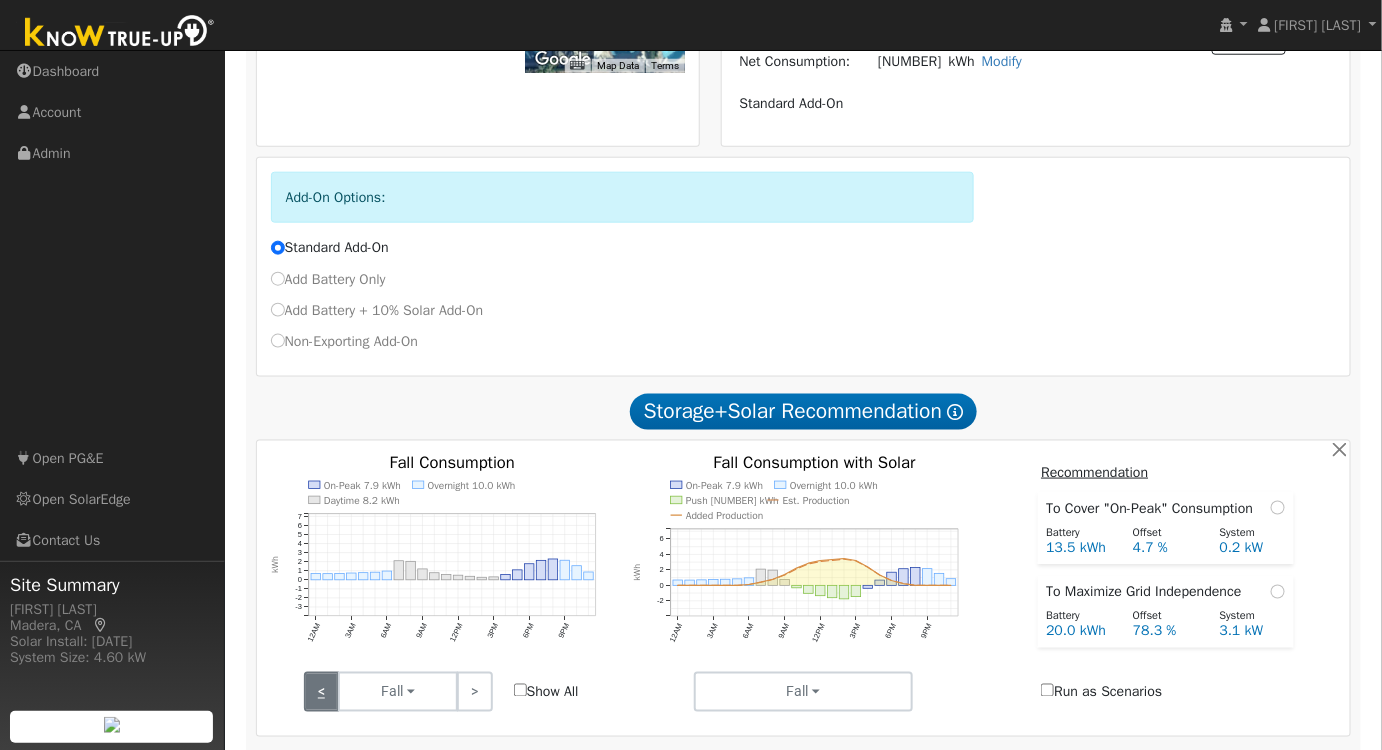click on "<" at bounding box center [321, 692] 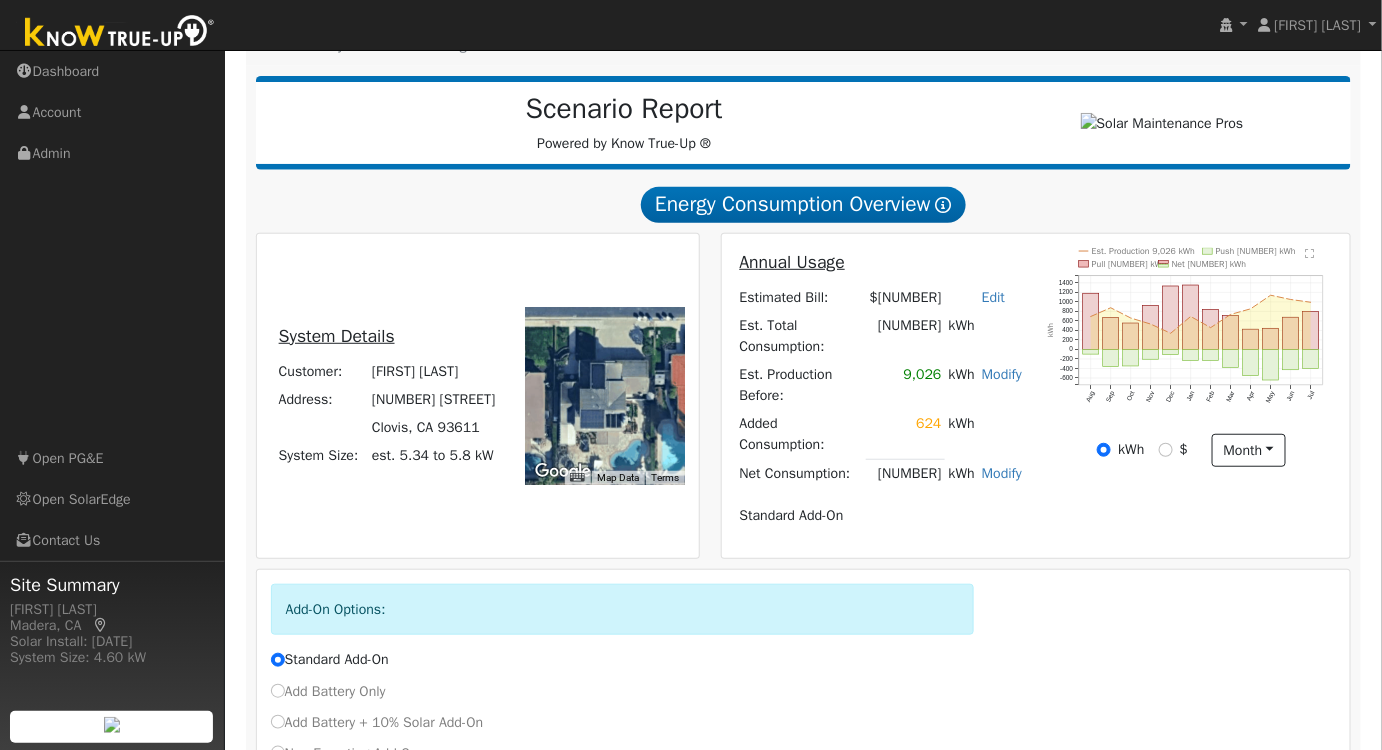 scroll, scrollTop: 545, scrollLeft: 0, axis: vertical 